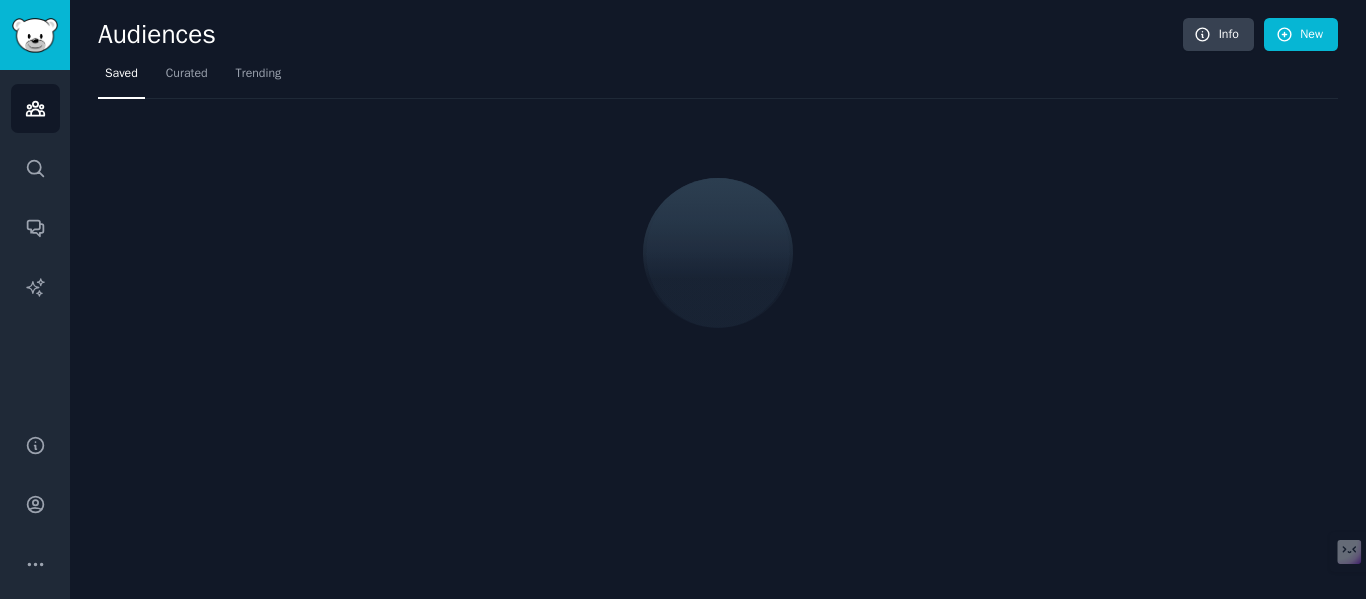 scroll, scrollTop: 0, scrollLeft: 0, axis: both 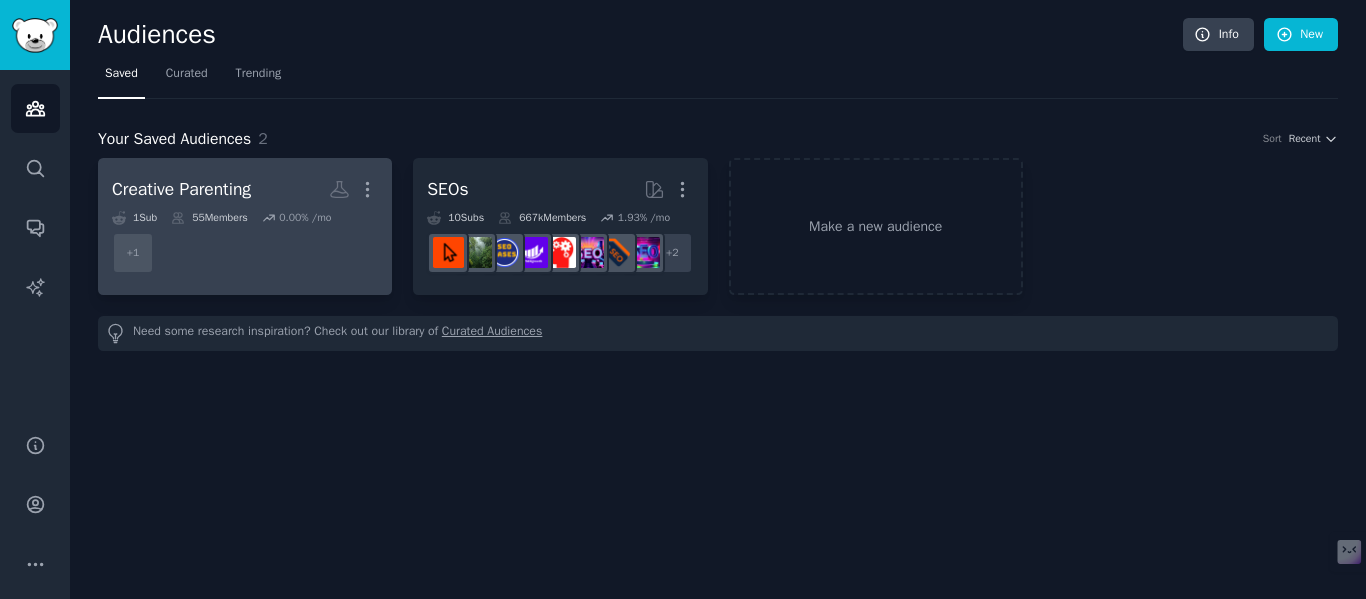 click on "Creative Parenting" at bounding box center [181, 189] 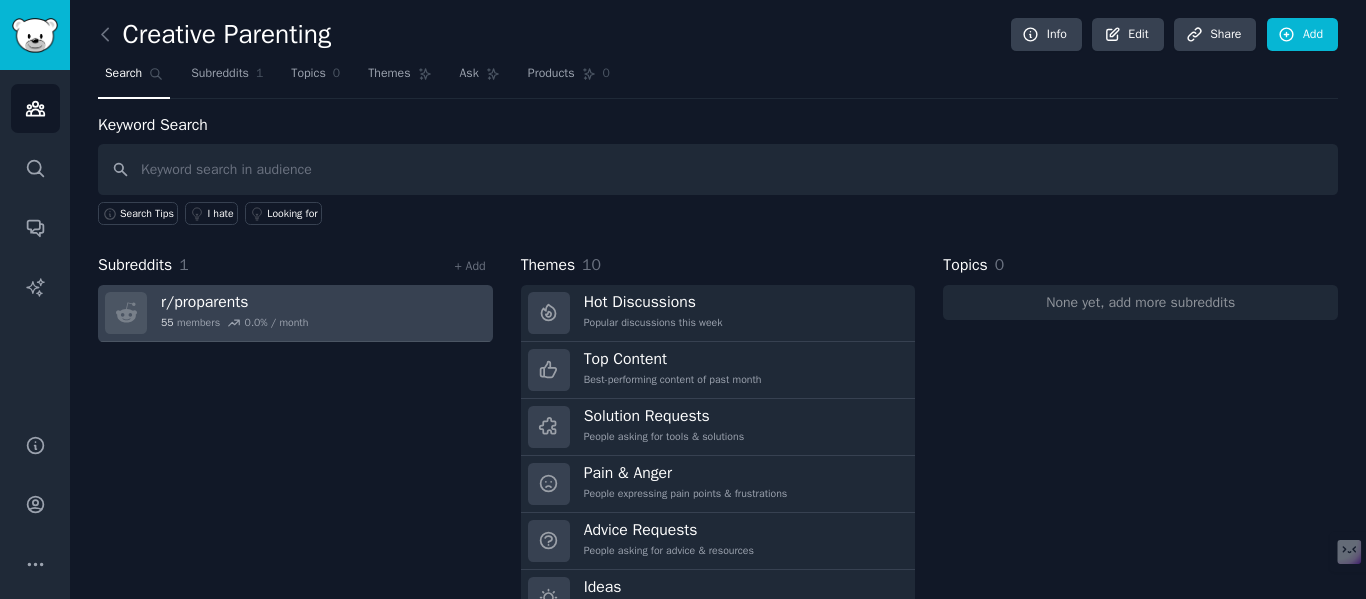 click on "r/ proparents" at bounding box center [234, 302] 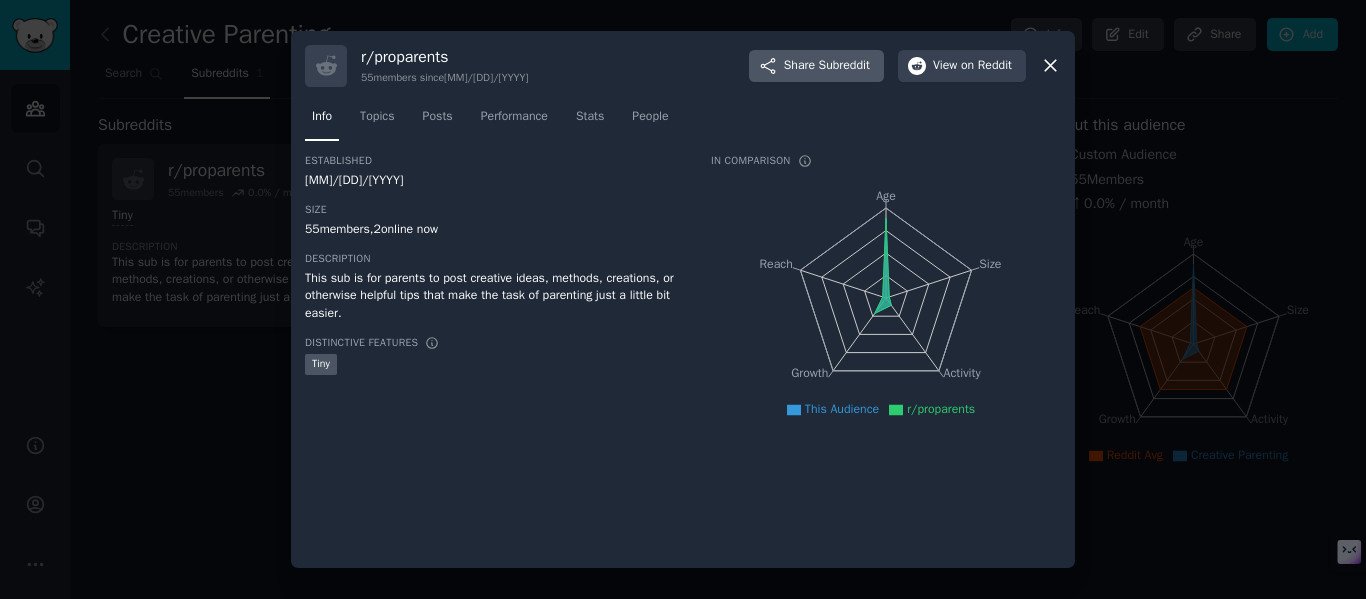 click on "Subreddit" at bounding box center (844, 66) 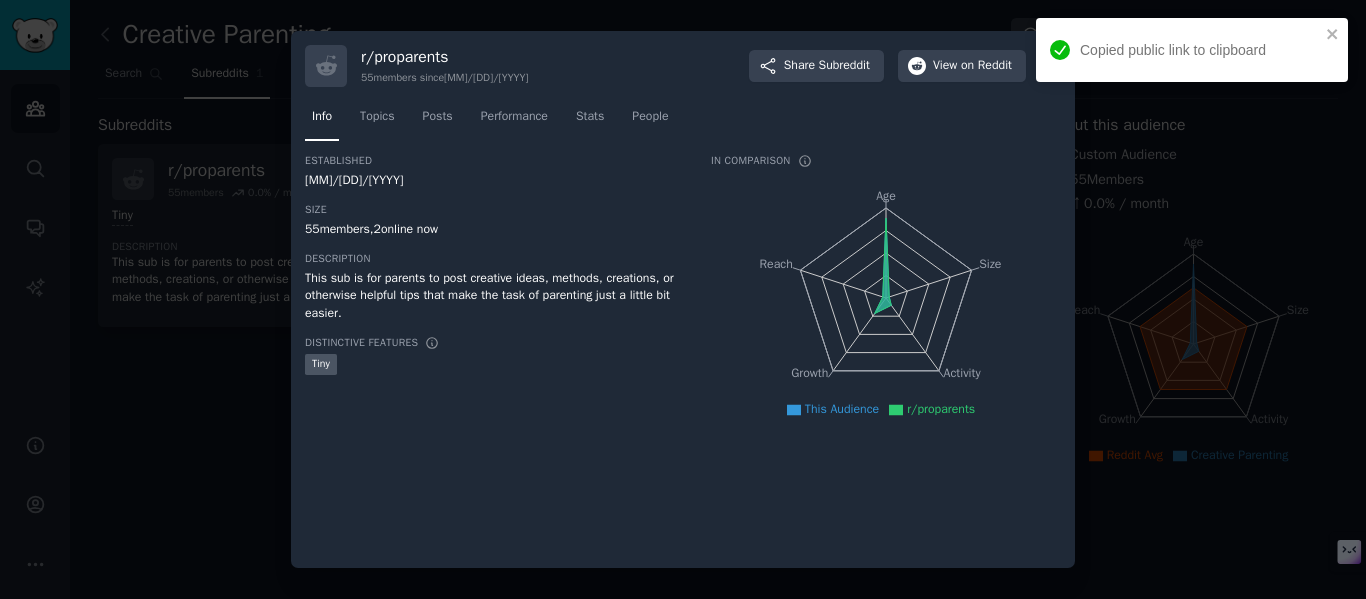click on "Copied public link to clipboard" at bounding box center [1192, 50] 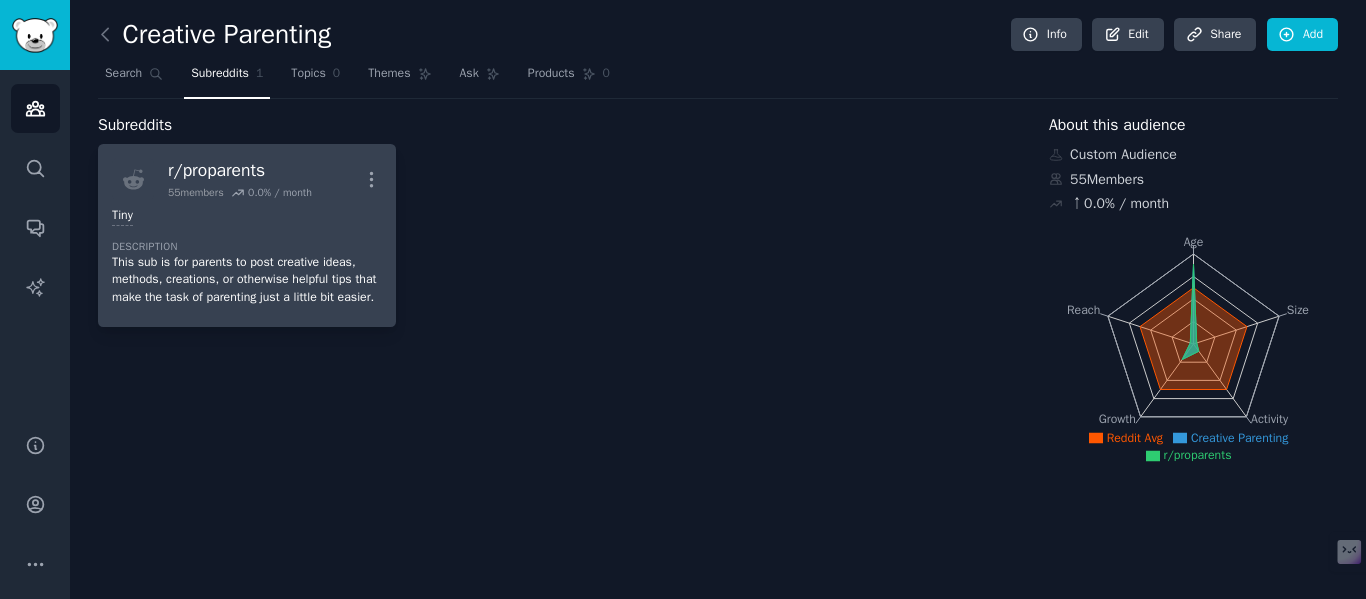 click on "r/ proparents" at bounding box center [240, 170] 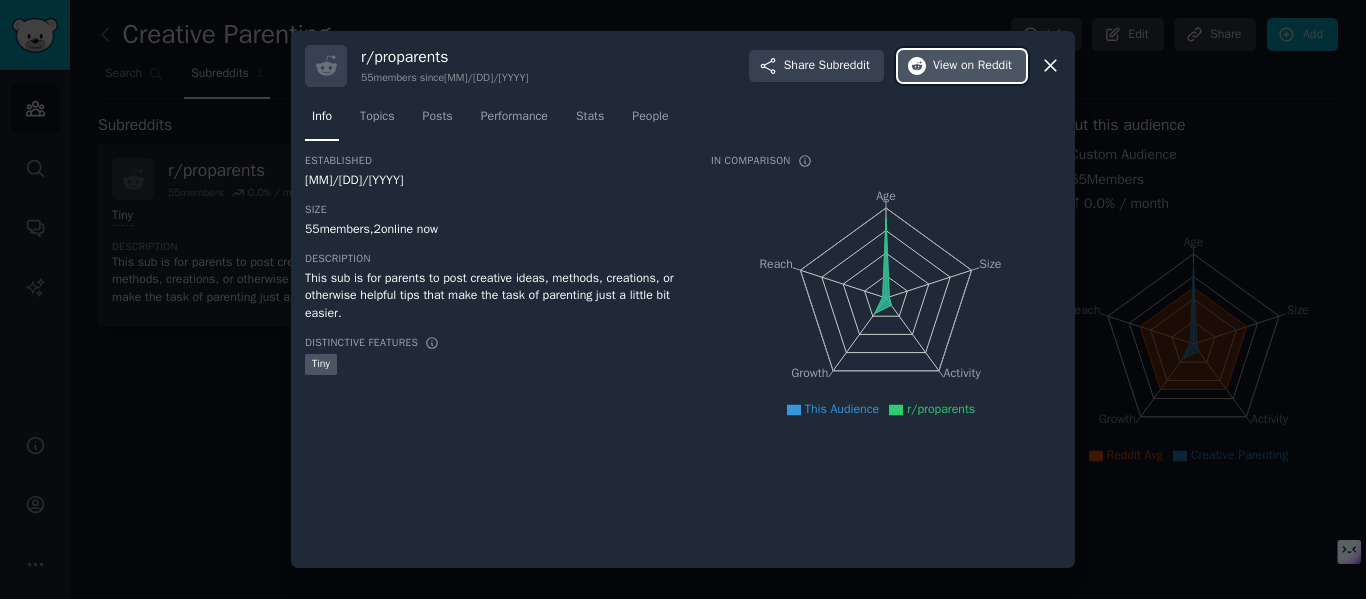 click on "View  on Reddit" at bounding box center (972, 66) 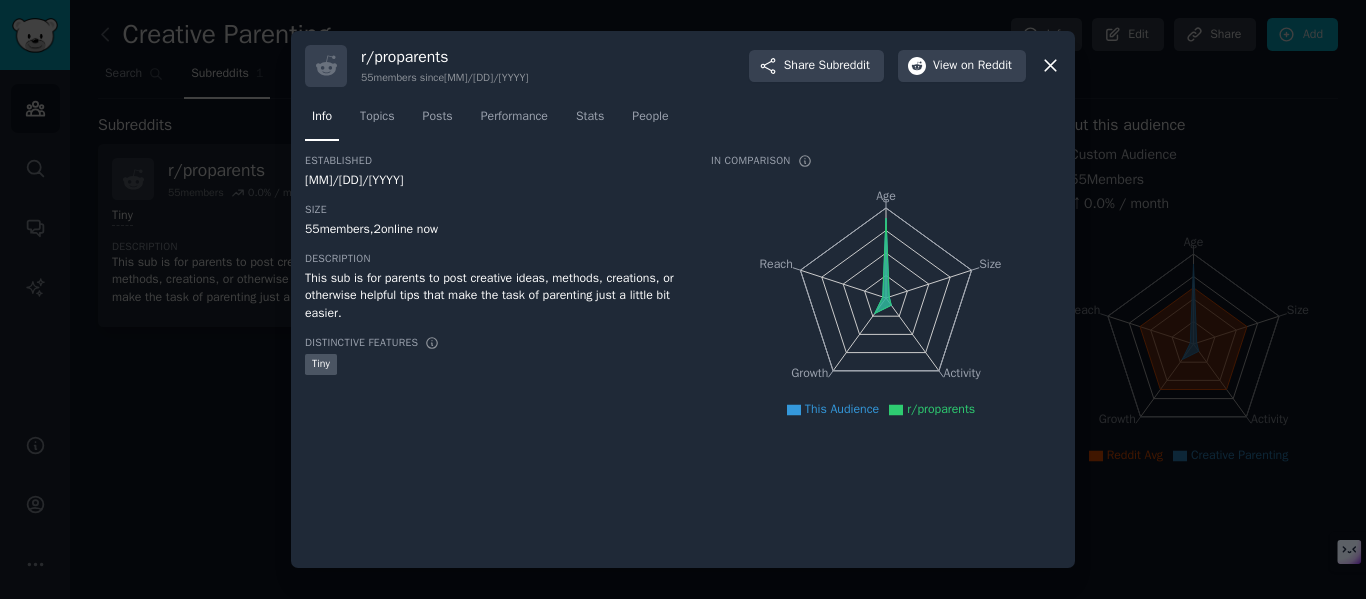 click 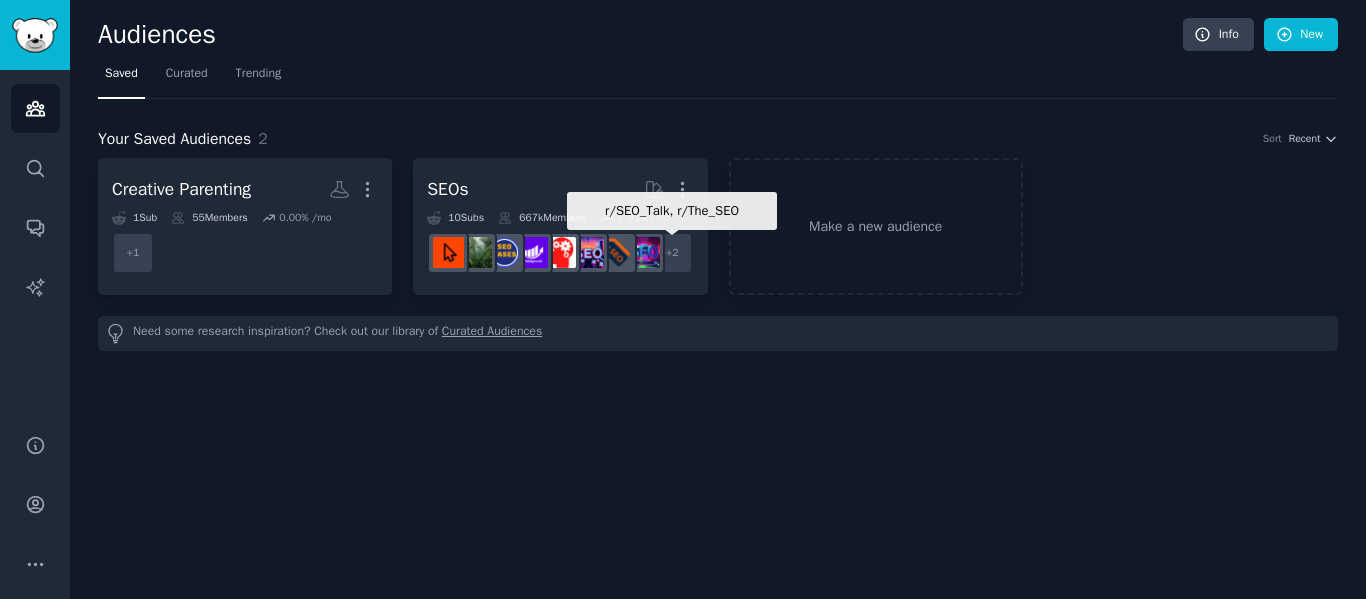 scroll, scrollTop: 0, scrollLeft: 0, axis: both 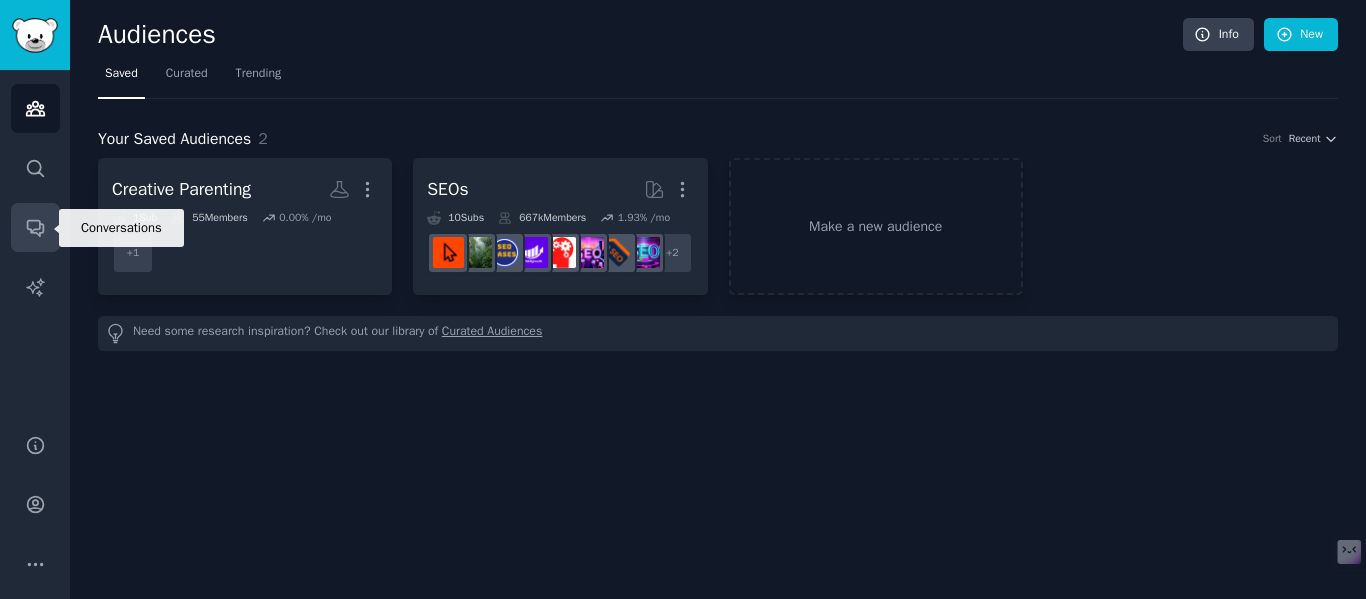 click 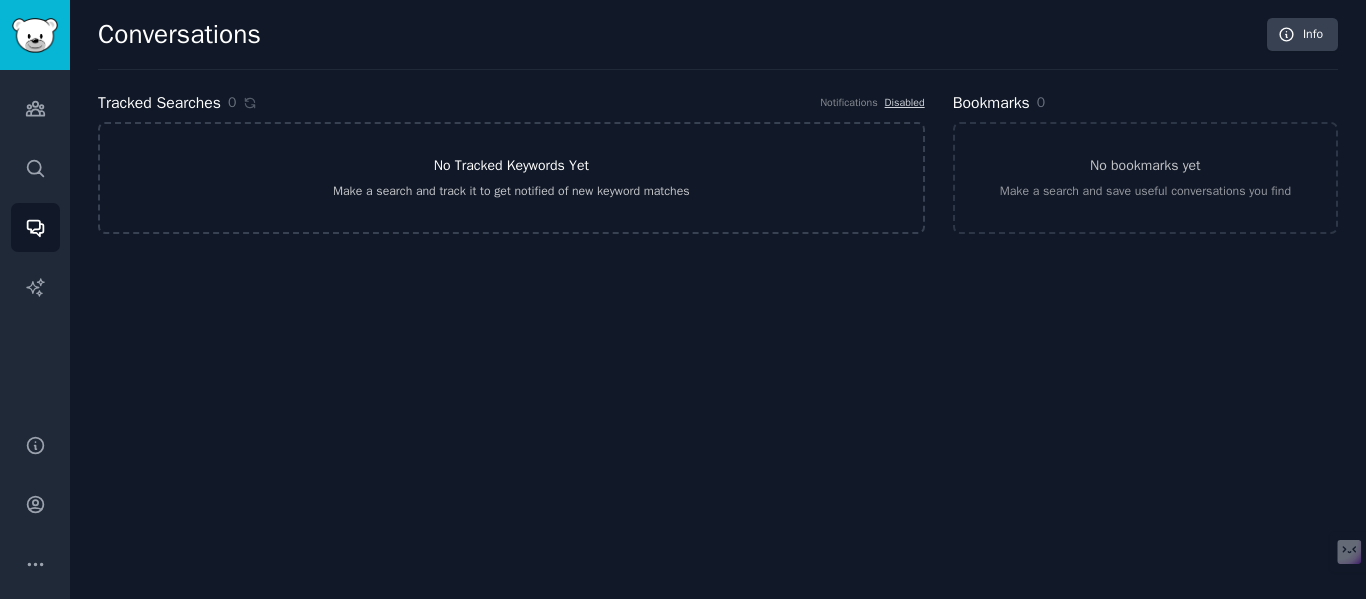 click on "No Tracked Keywords Yet Make a search and track it to get notified of new keyword matches" at bounding box center [511, 178] 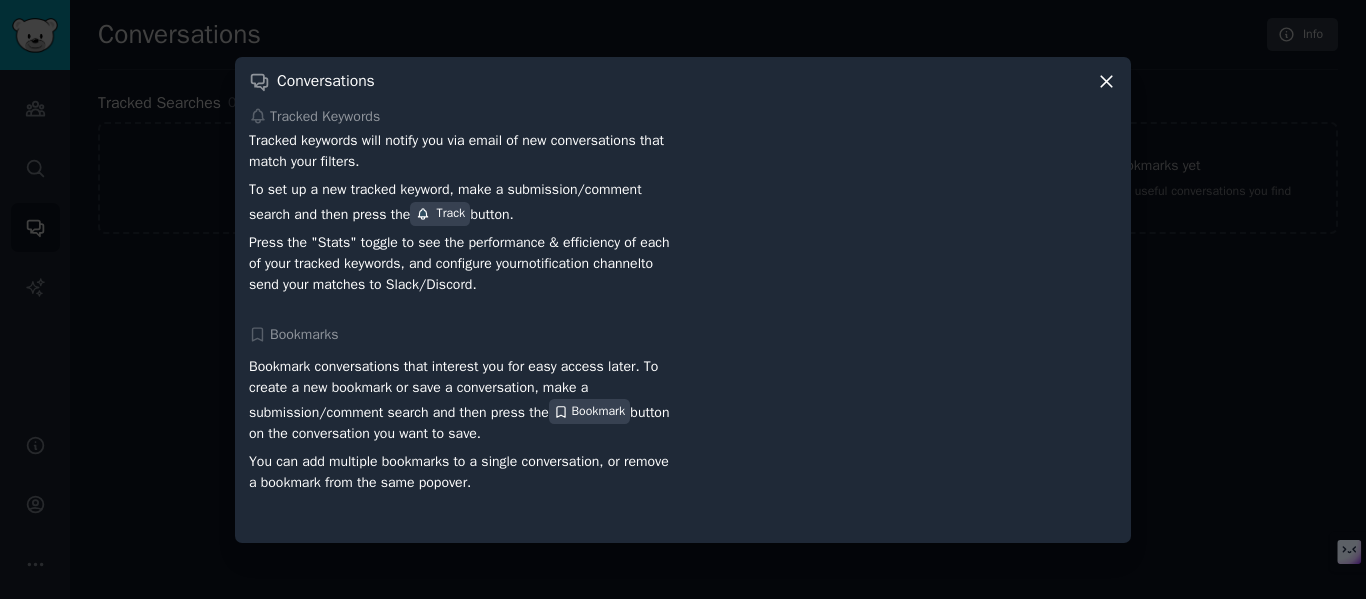 click 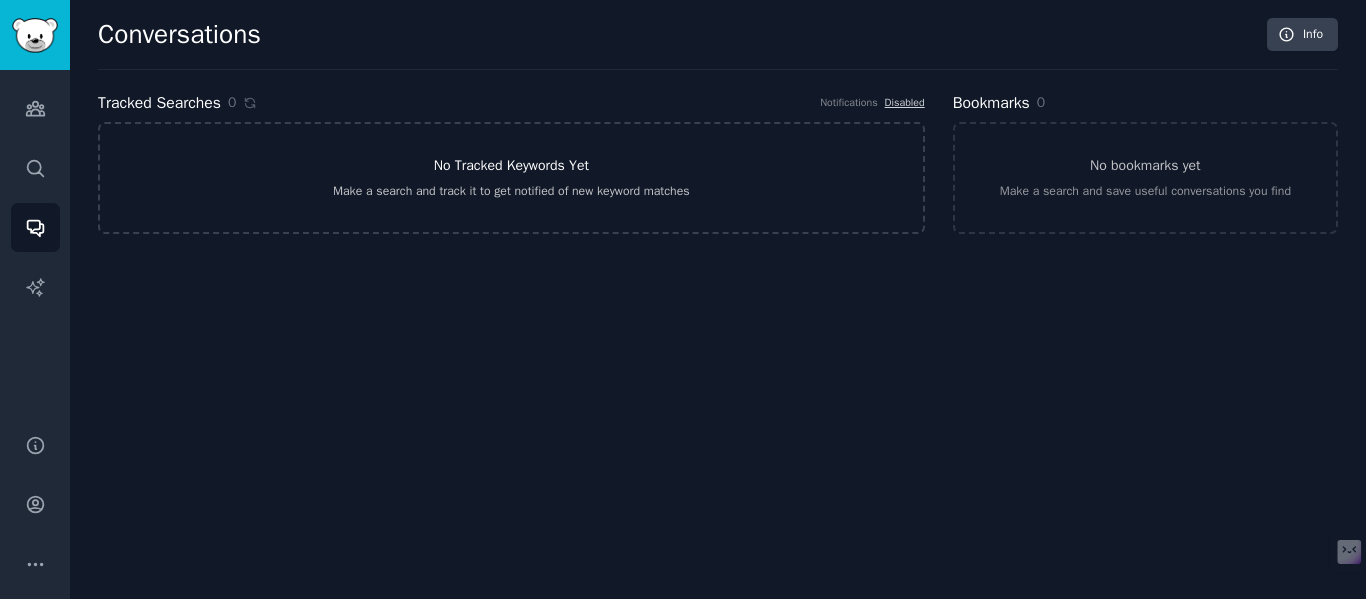 click on "No Tracked Keywords Yet Make a search and track it to get notified of new keyword matches" at bounding box center (511, 178) 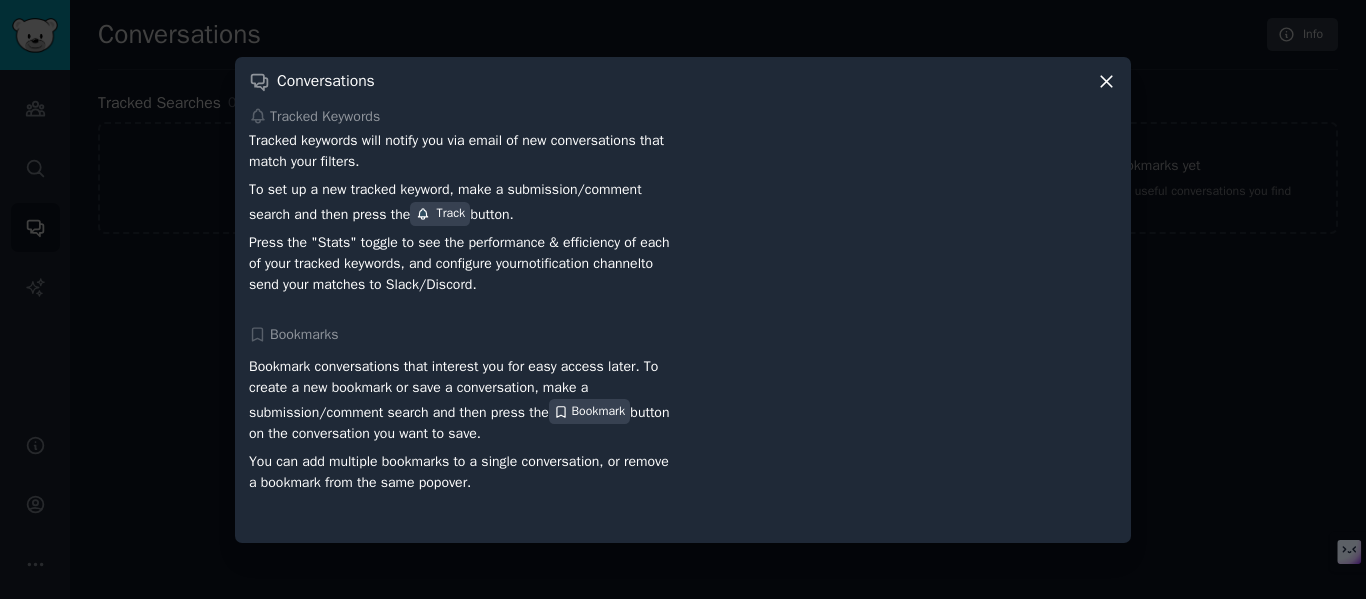 click 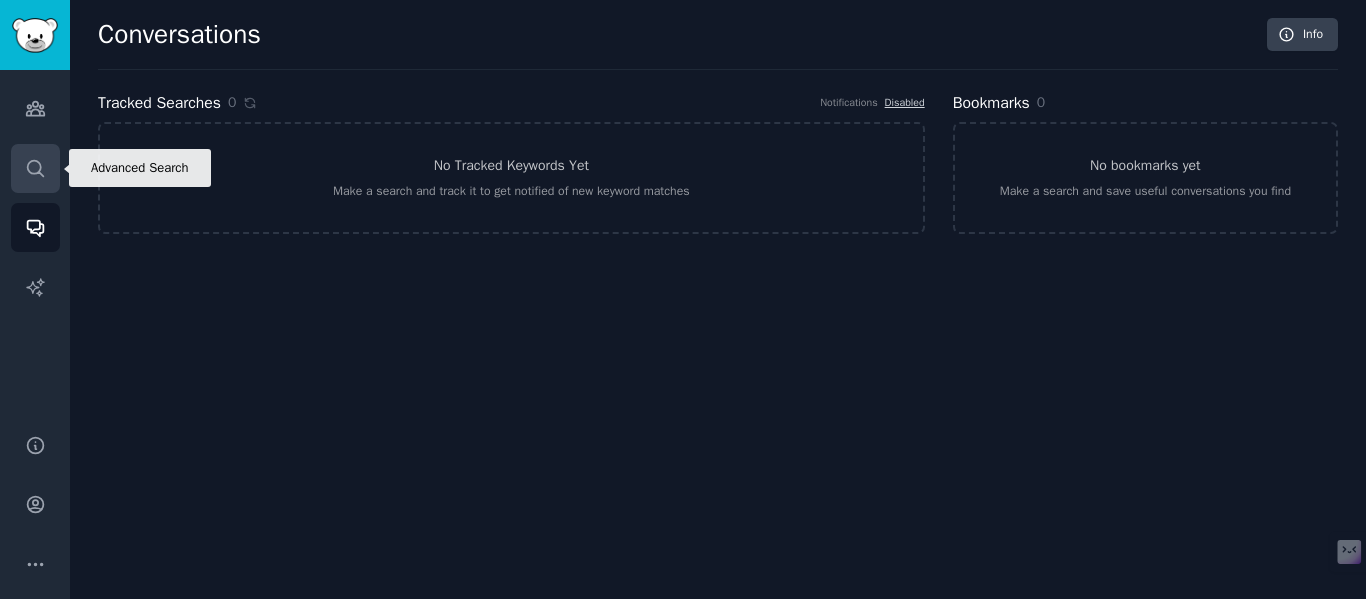 click 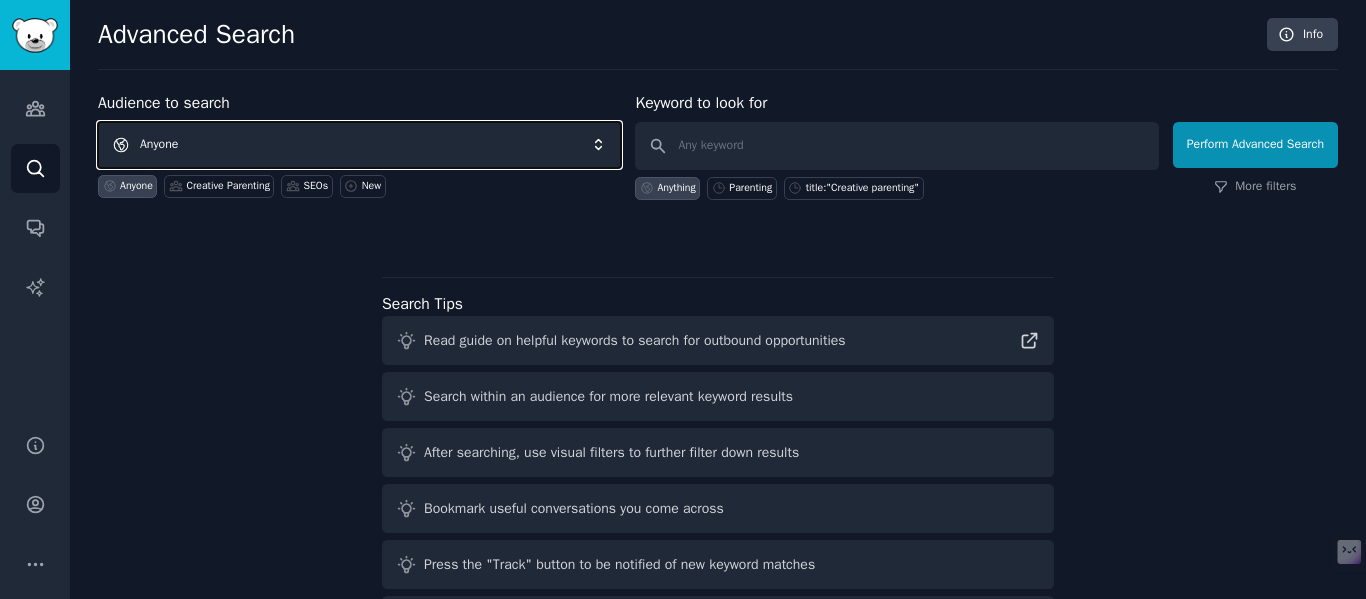 click on "Anyone" at bounding box center [359, 145] 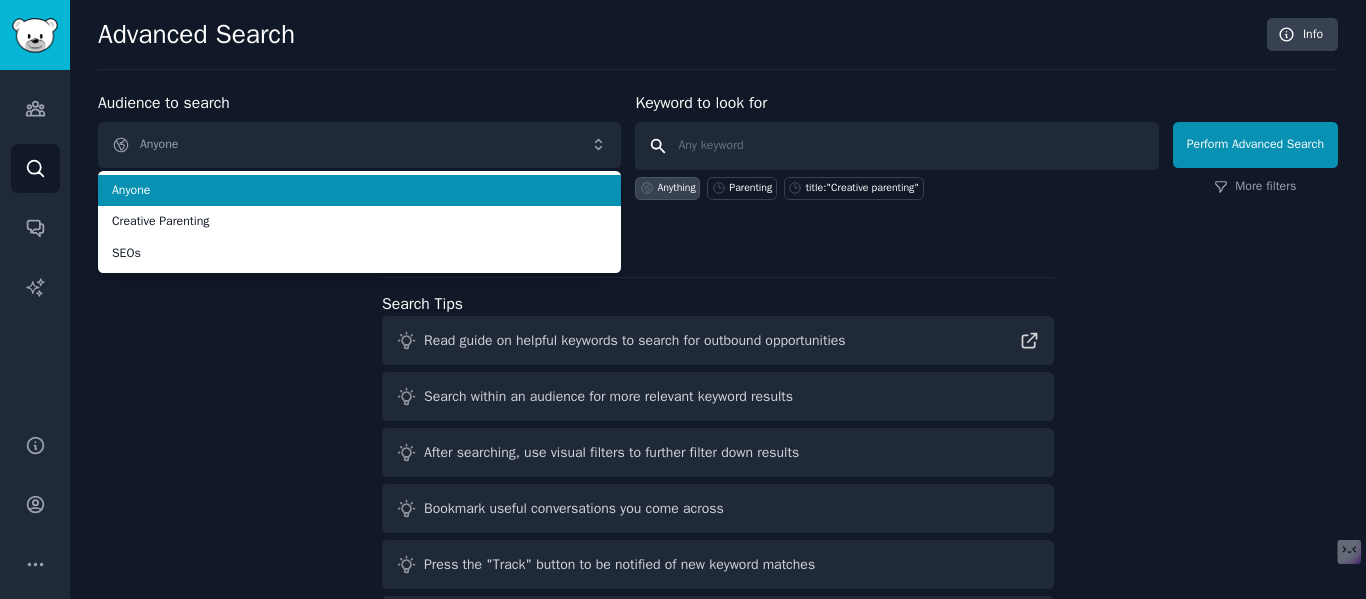 click at bounding box center (896, 146) 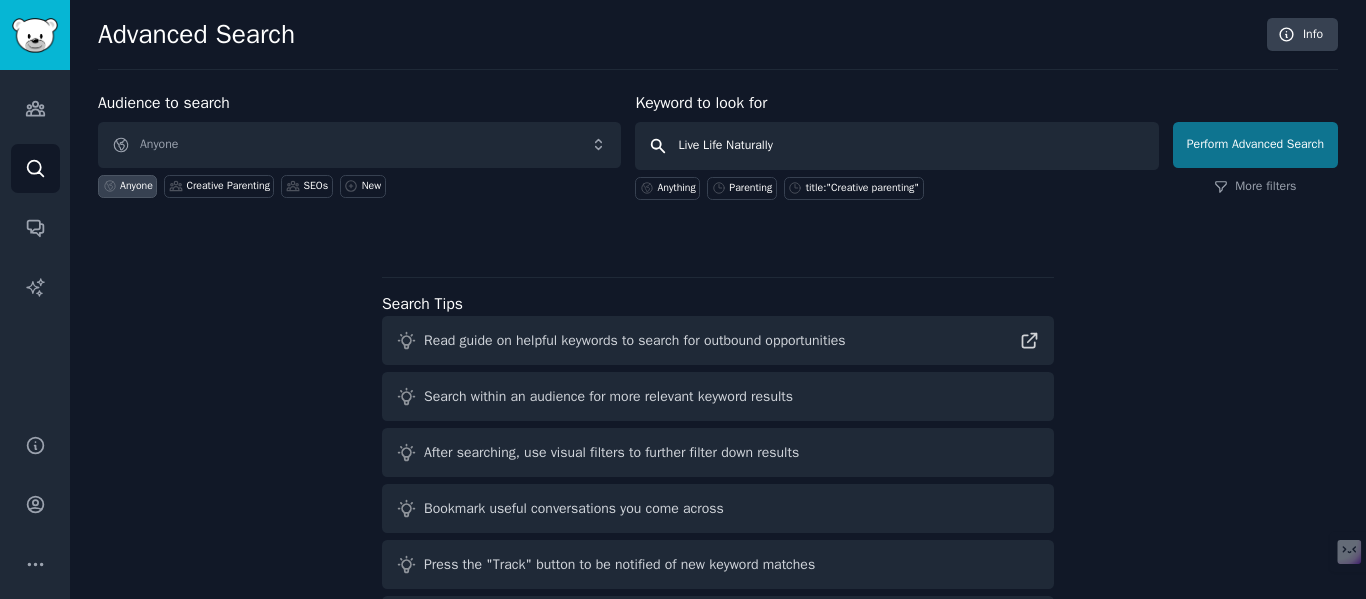 type on "Live Life Naturally" 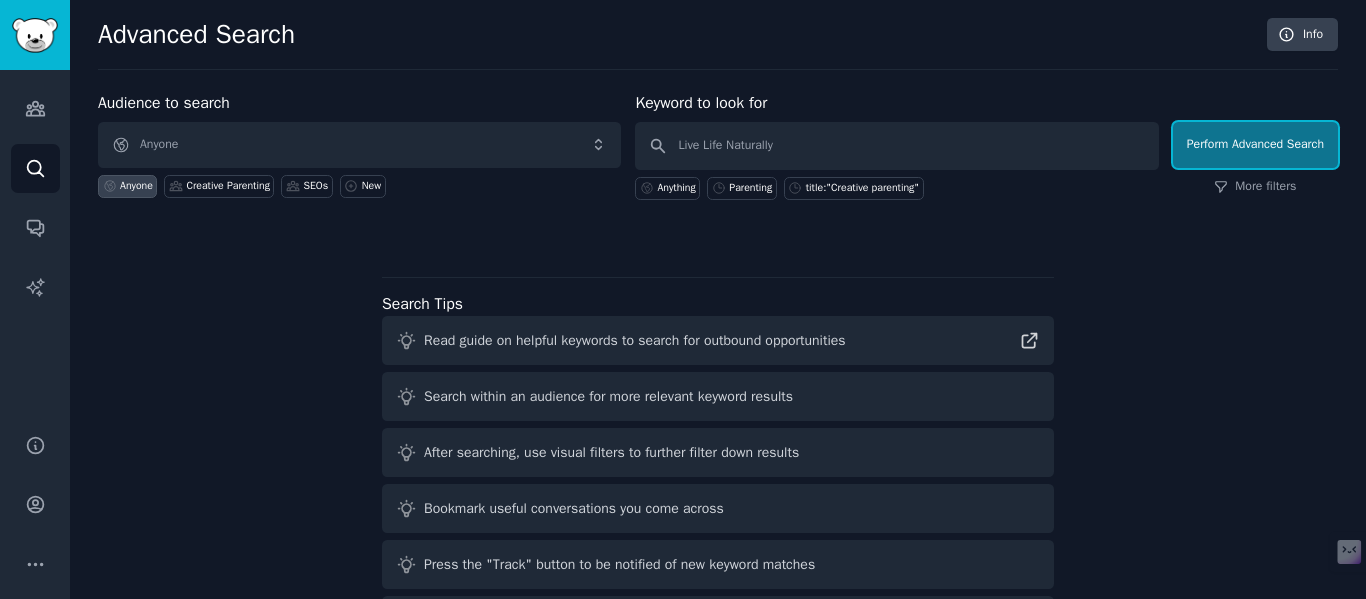 click on "Perform Advanced Search" at bounding box center [1255, 145] 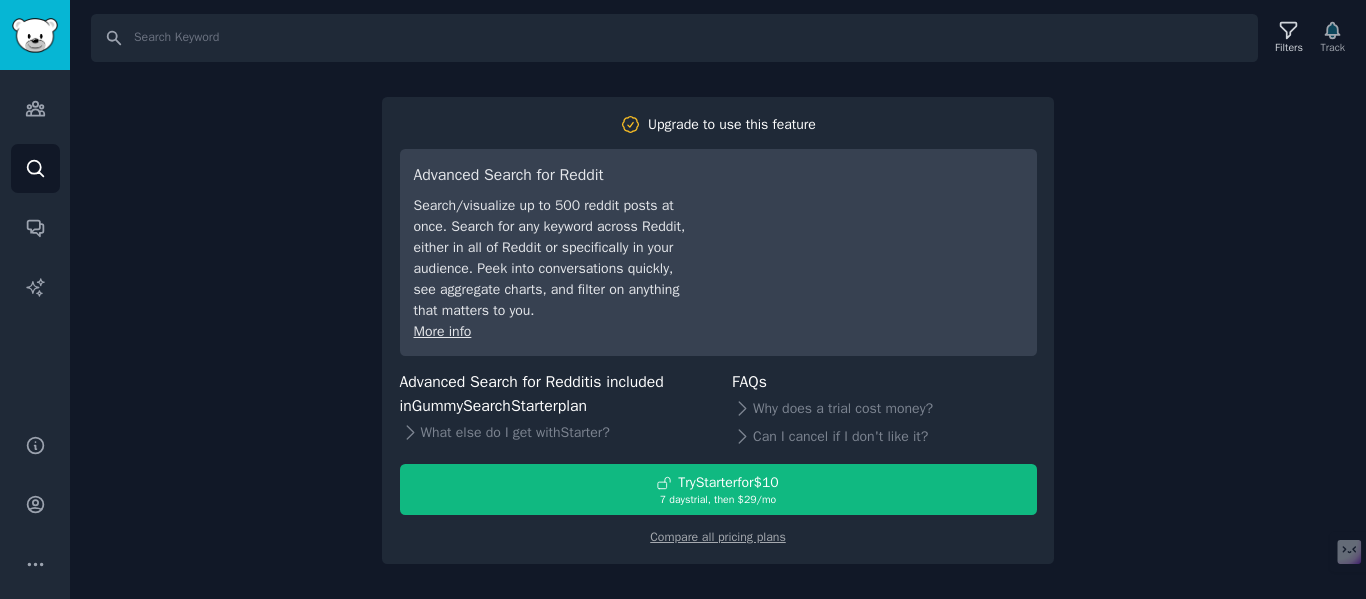 click on "Search Filters Track Upgrade to use this feature Advanced Search for Reddit Search/visualize up to 500 reddit posts at once. Search for any keyword across Reddit, either in all of Reddit or specifically in your audience. Peek into conversations quickly, see aggregate charts, and filter on anything that matters to you. More info Advanced Search for Reddit  is included in  GummySearch  Starter  plan What else do I get with  Starter ? FAQs Why does a trial cost money? Can I cancel if I don't like it? Try  Starter  for  $10 7 days  trial, then $ 29 /mo Compare all pricing plans" at bounding box center [718, 299] 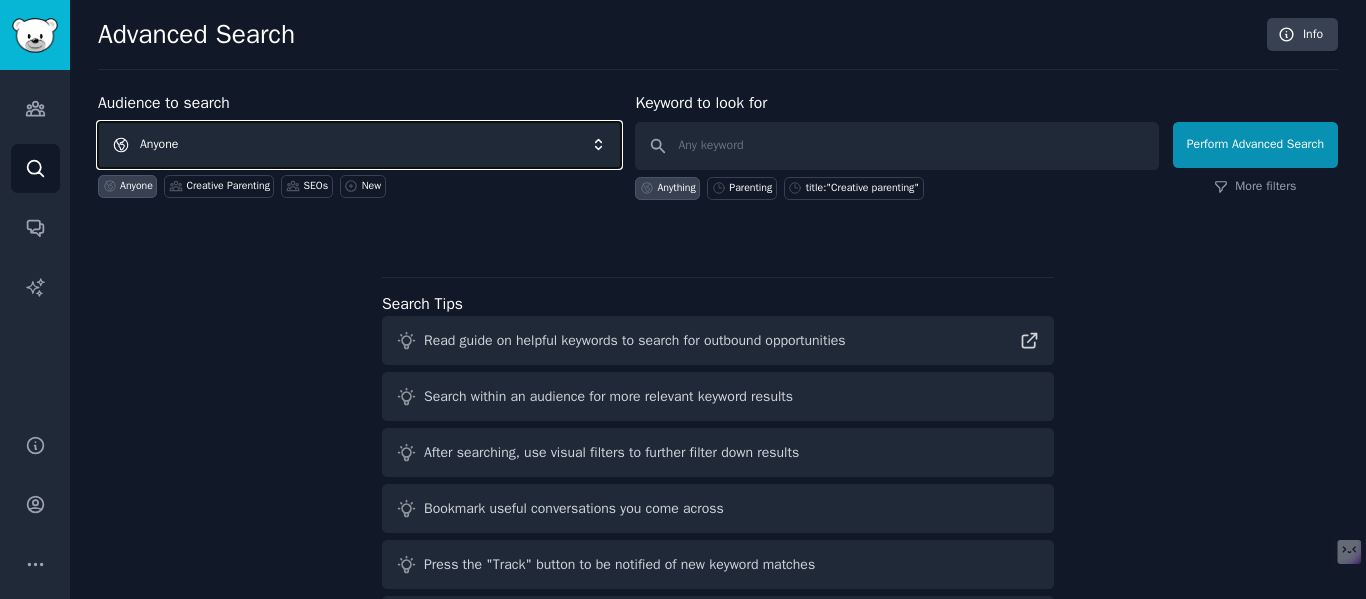 click on "Anyone" at bounding box center [359, 145] 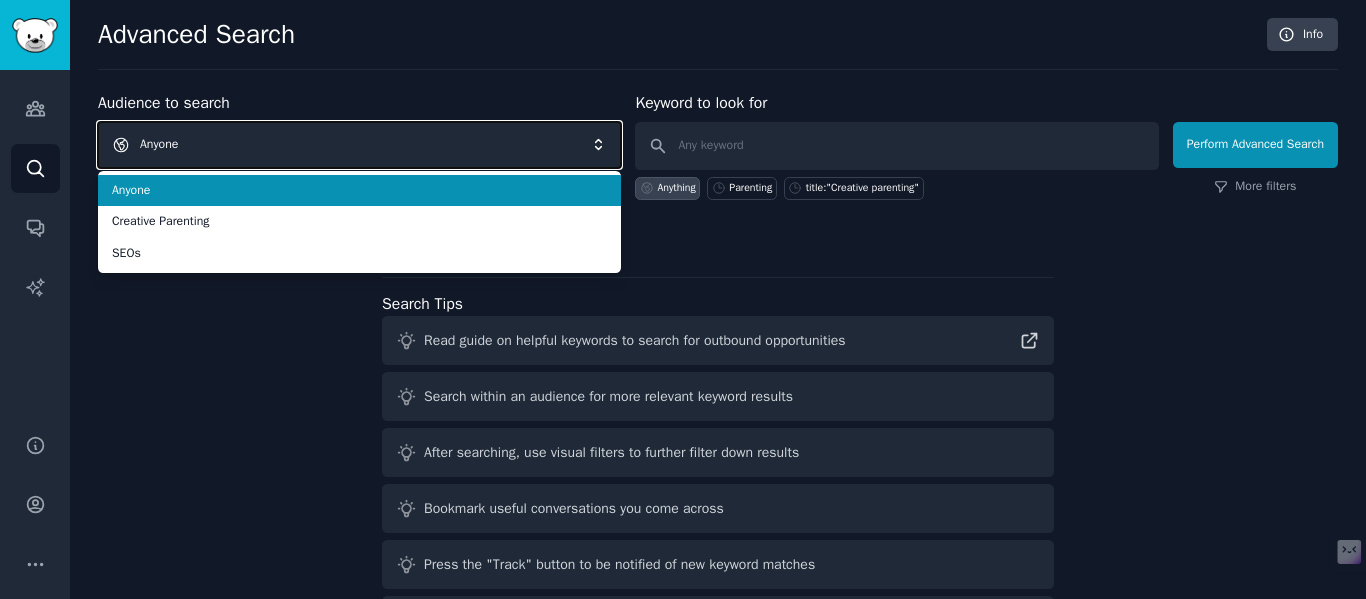 click on "Anyone" at bounding box center [359, 145] 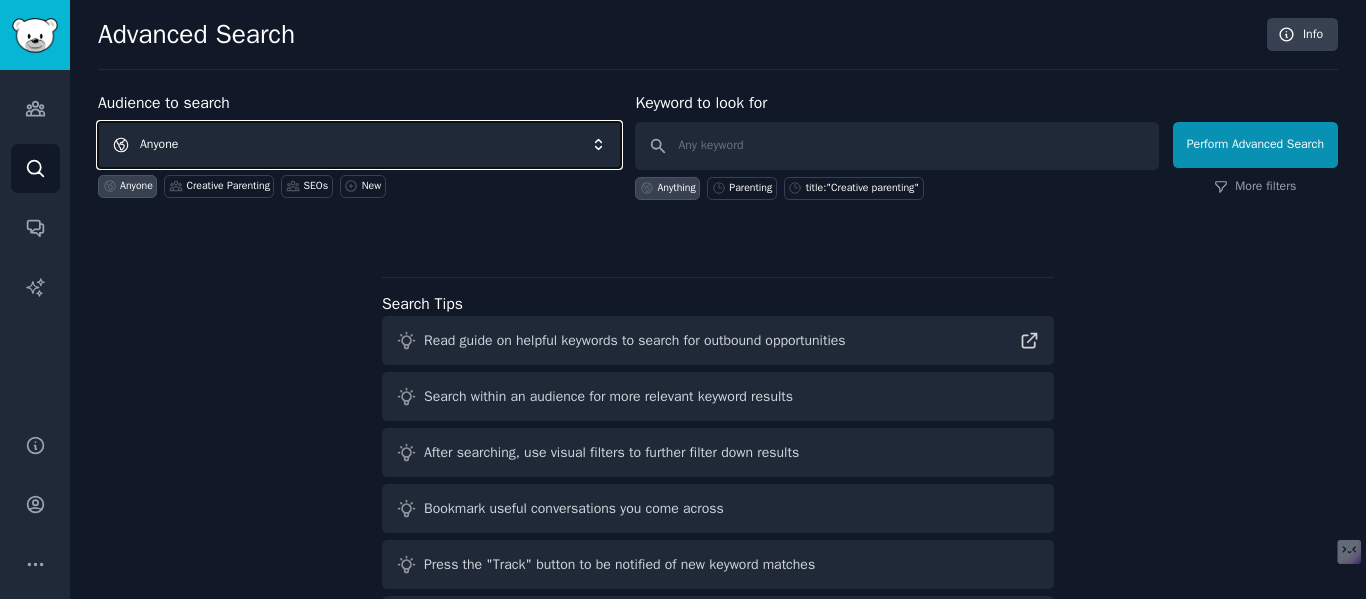 type 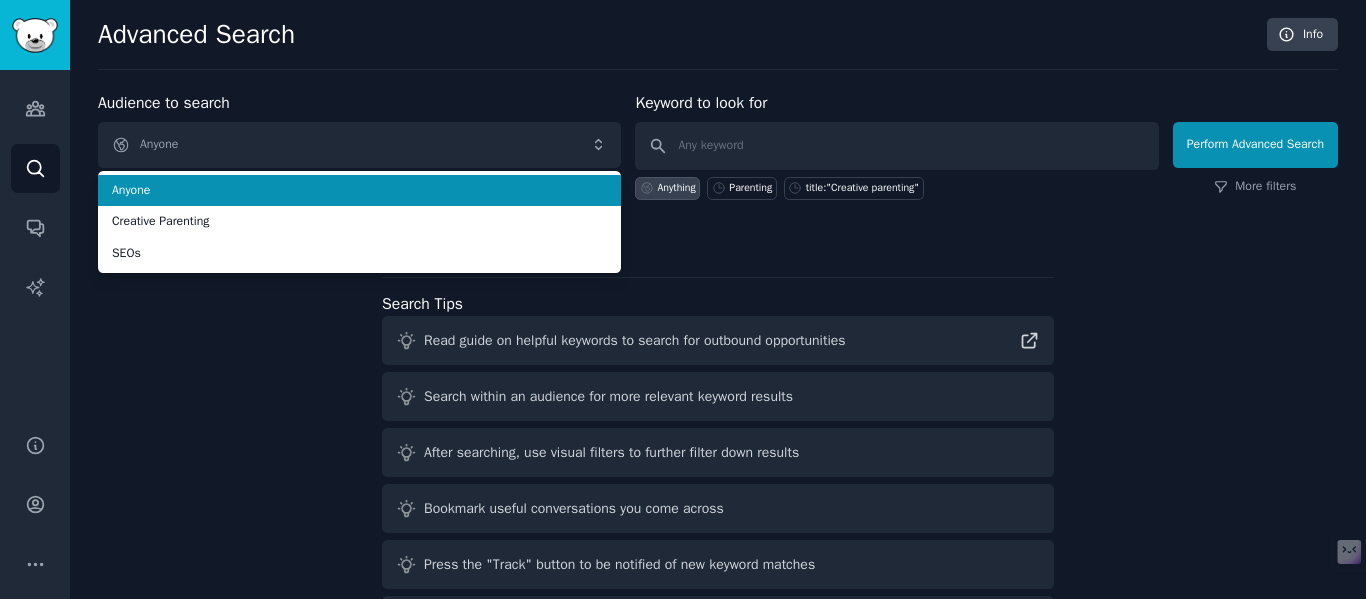 click on "Anyone" at bounding box center [359, 191] 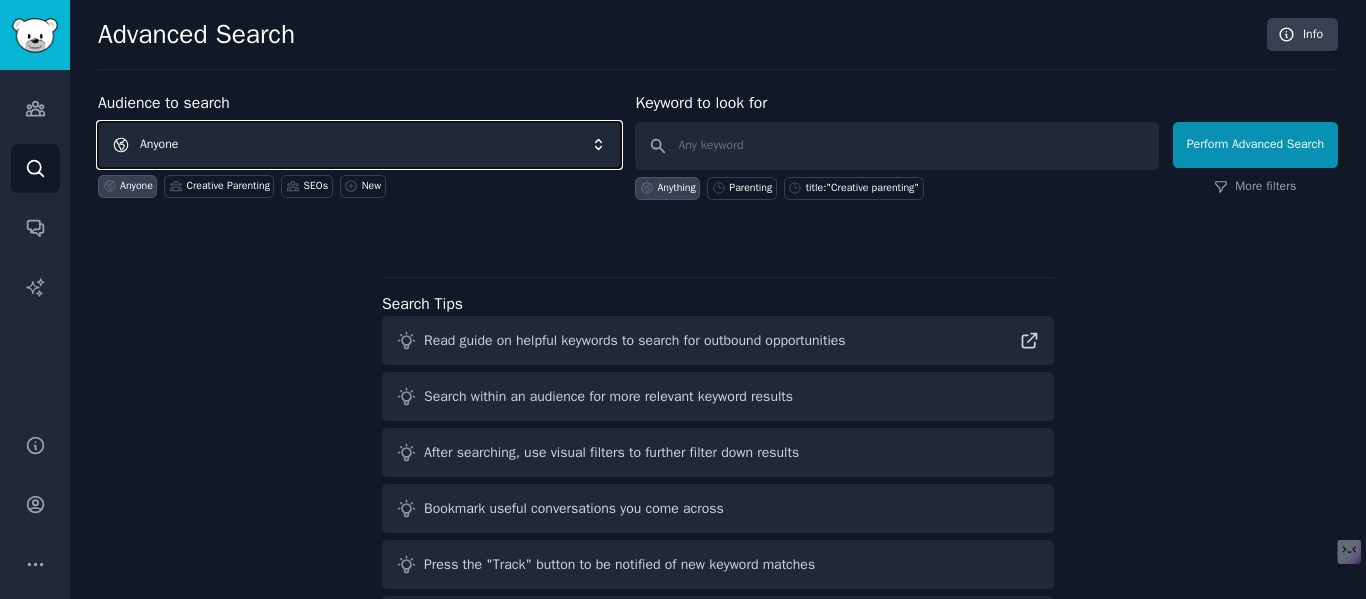 click on "Anyone" at bounding box center [359, 145] 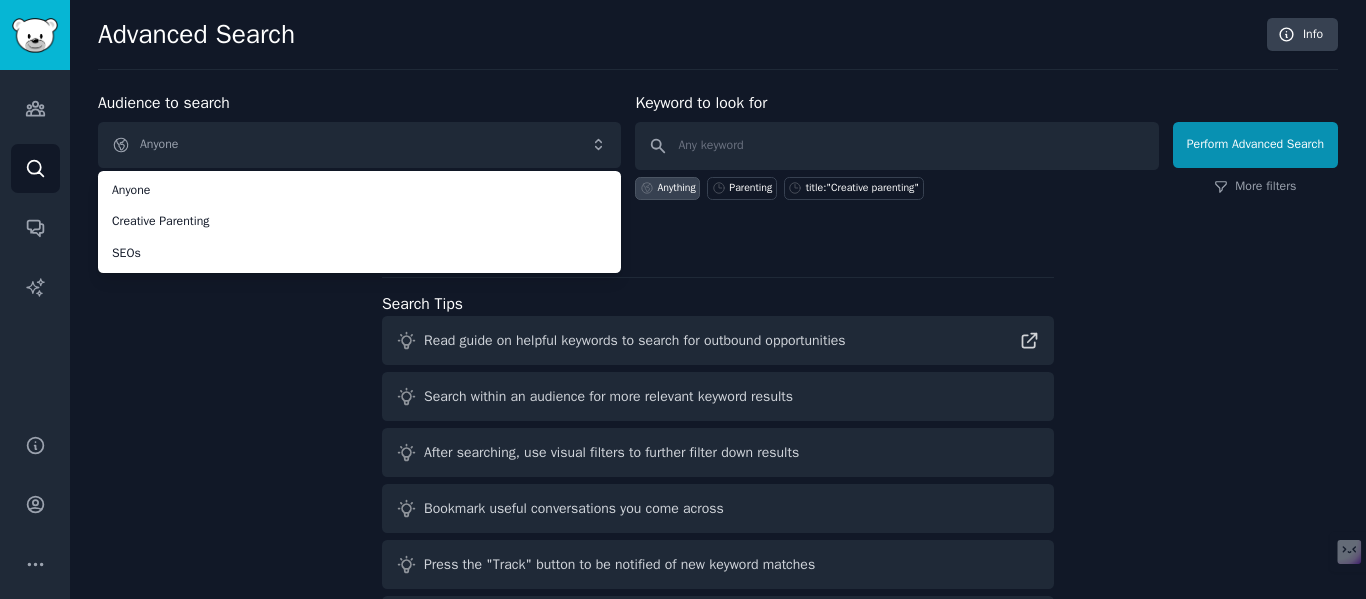 click on "Audience to search Anyone Anyone Creative Parenting SEOs Anyone Creative Parenting SEOs New Keyword to look for Anything Parenting title:"Creative parenting" Perform Advanced Search More filters Search Tips Read guide on helpful keywords to search for outbound opportunities Search within an audience for more relevant keyword results After searching, use visual filters to further filter down results Bookmark useful conversations you come across Press the "Track" button to be notified of new keyword matches Use the patterns feature to summarize Reddit posts in bulk" at bounding box center (718, 372) 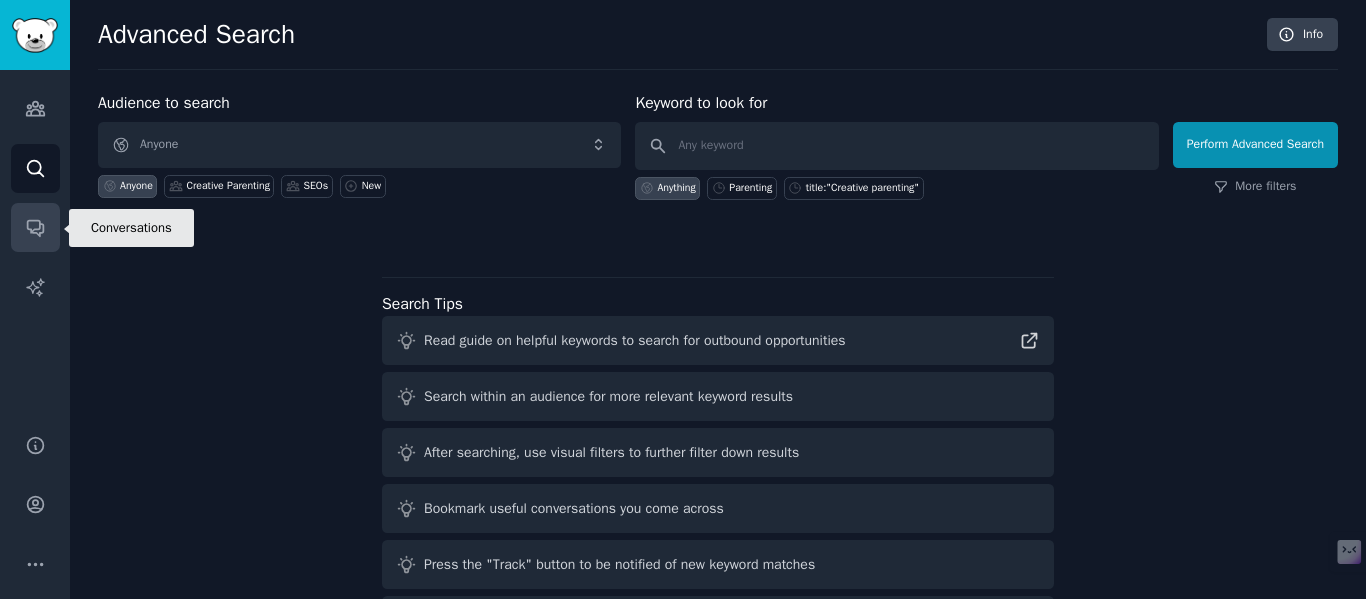 click 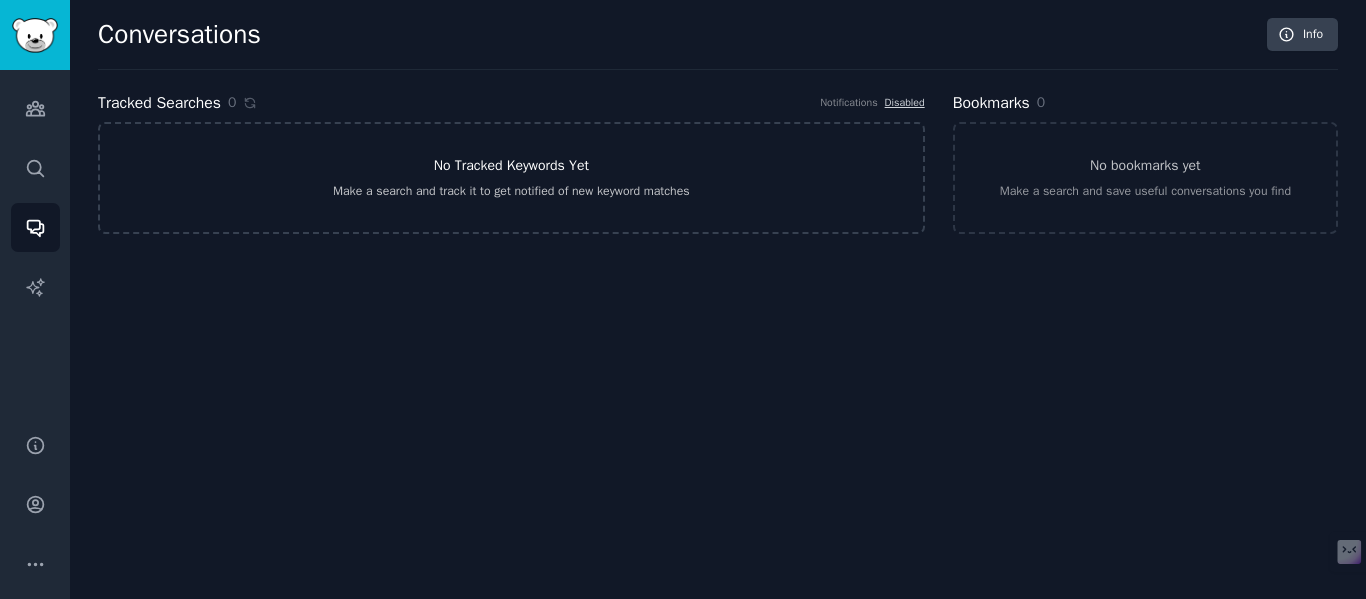 click on "No Tracked Keywords Yet Make a search and track it to get notified of new keyword matches" at bounding box center [511, 178] 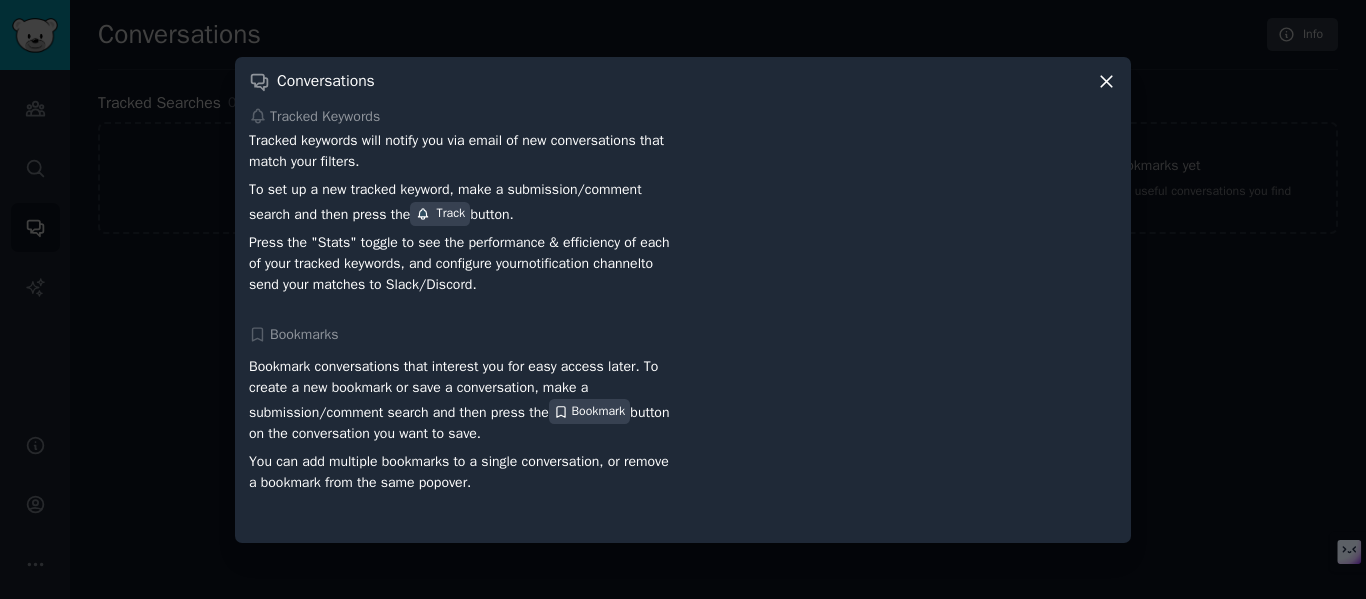 click 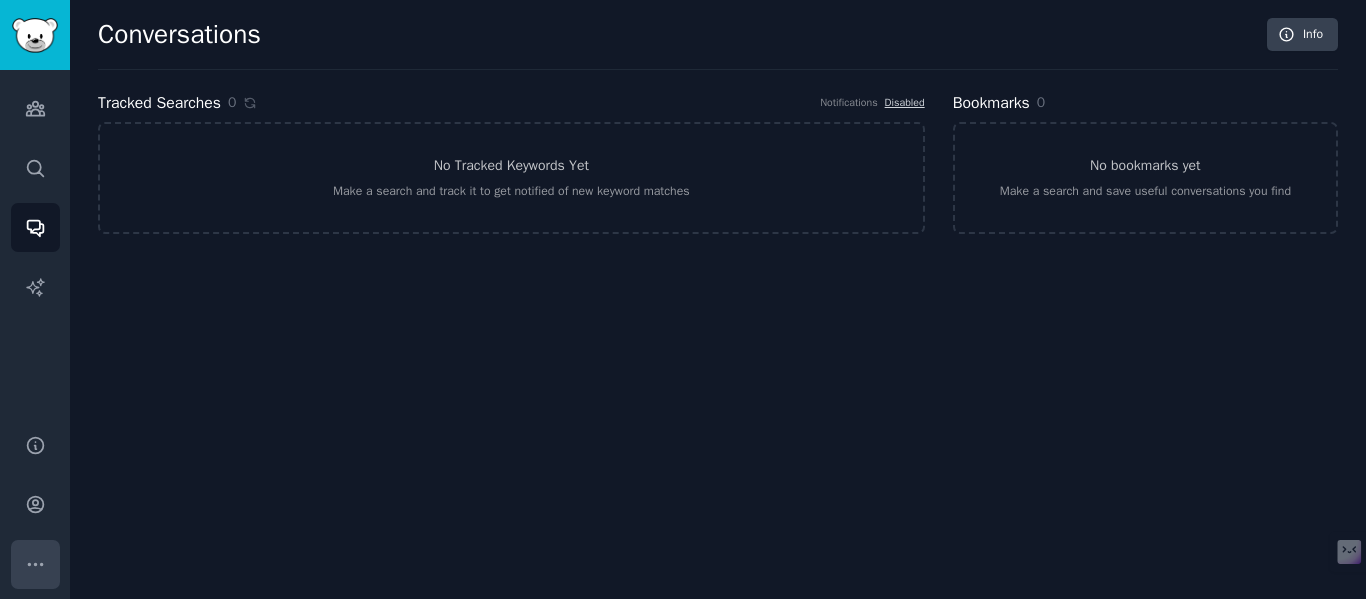 click 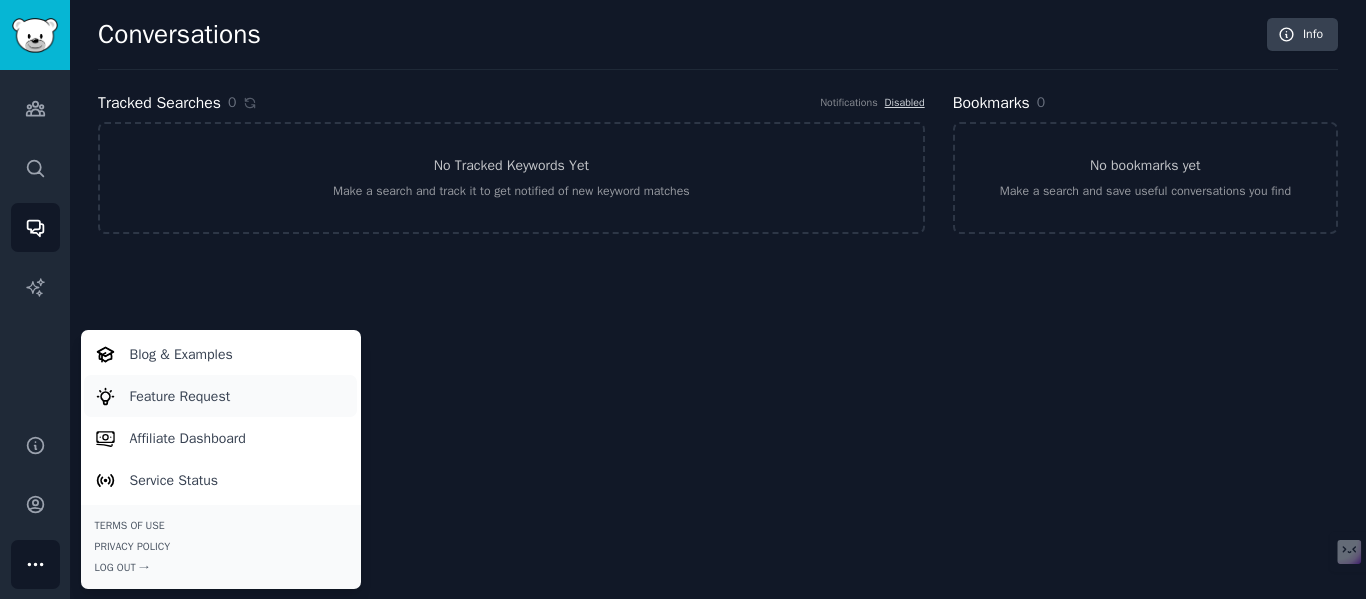 click on "Feature Request" at bounding box center (180, 396) 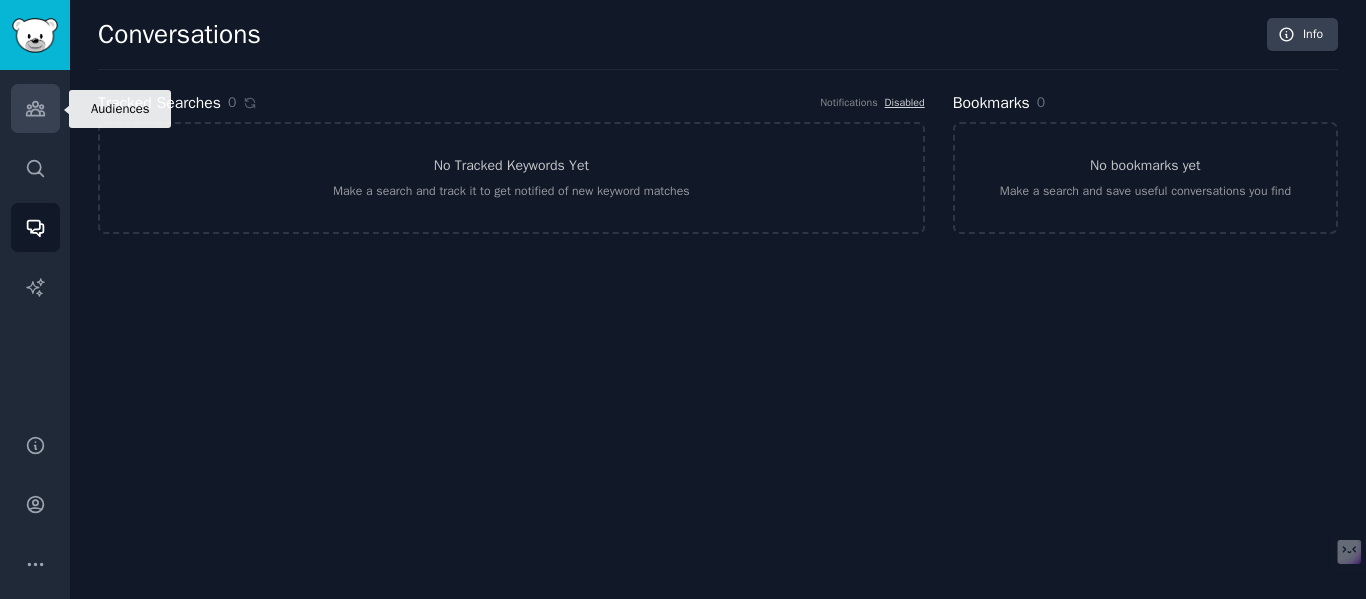 click 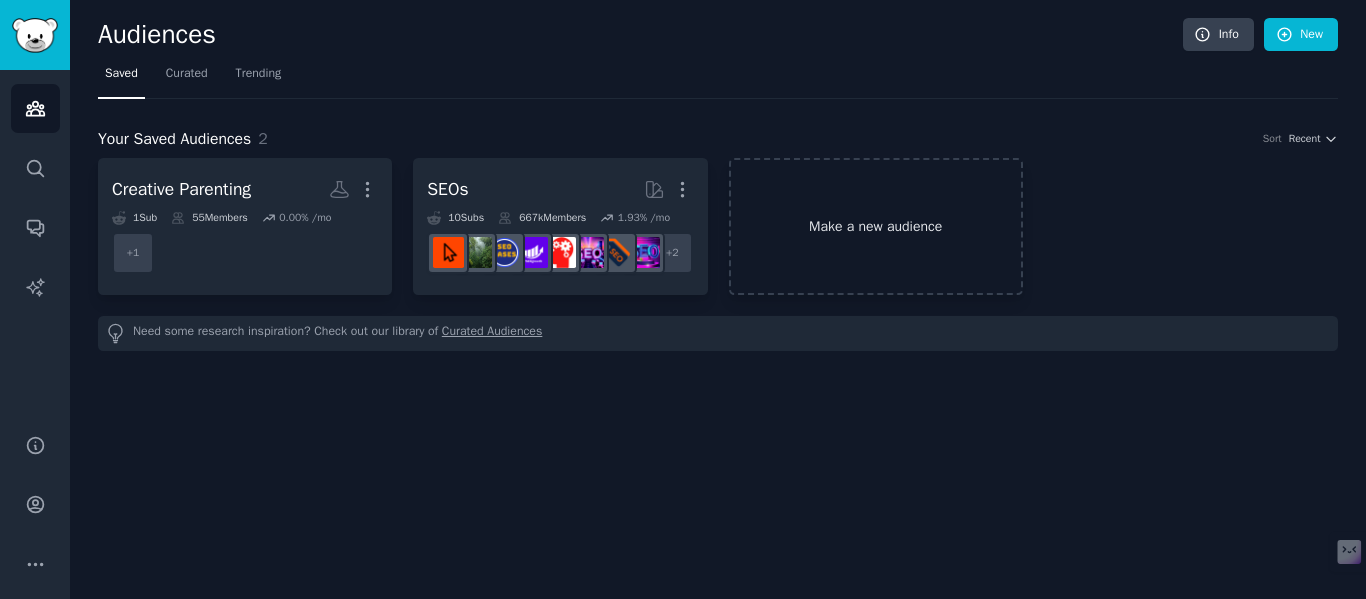 click on "Make a new audience" at bounding box center [876, 226] 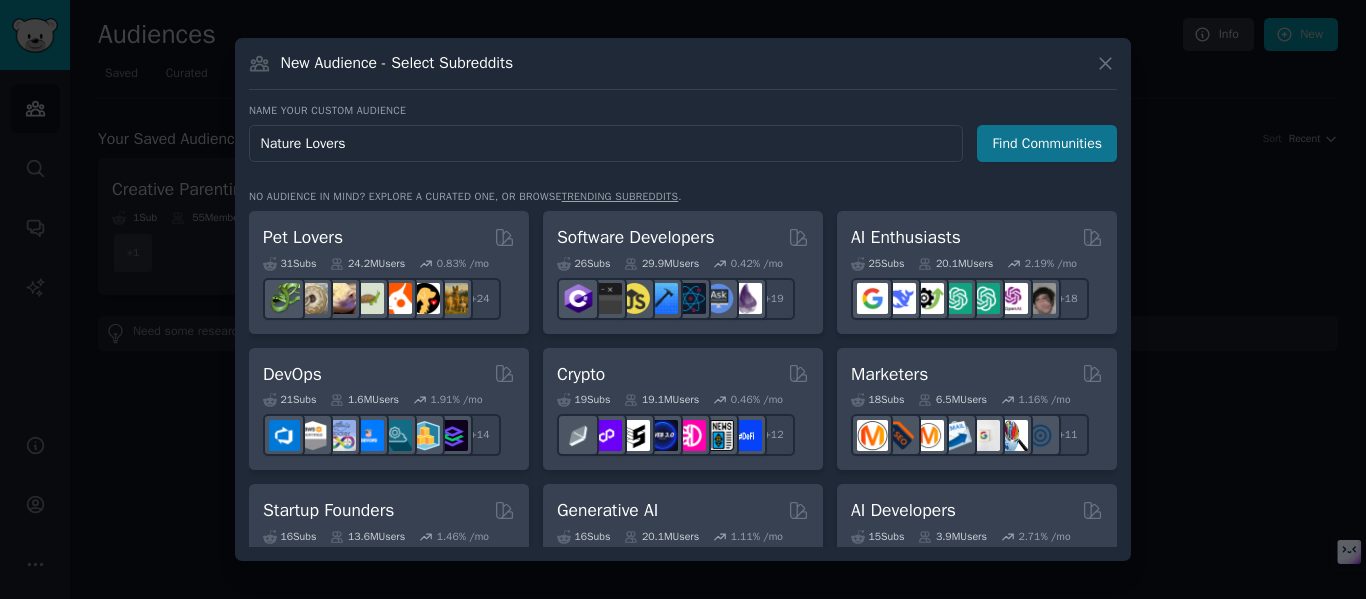 type on "Nature Lovers" 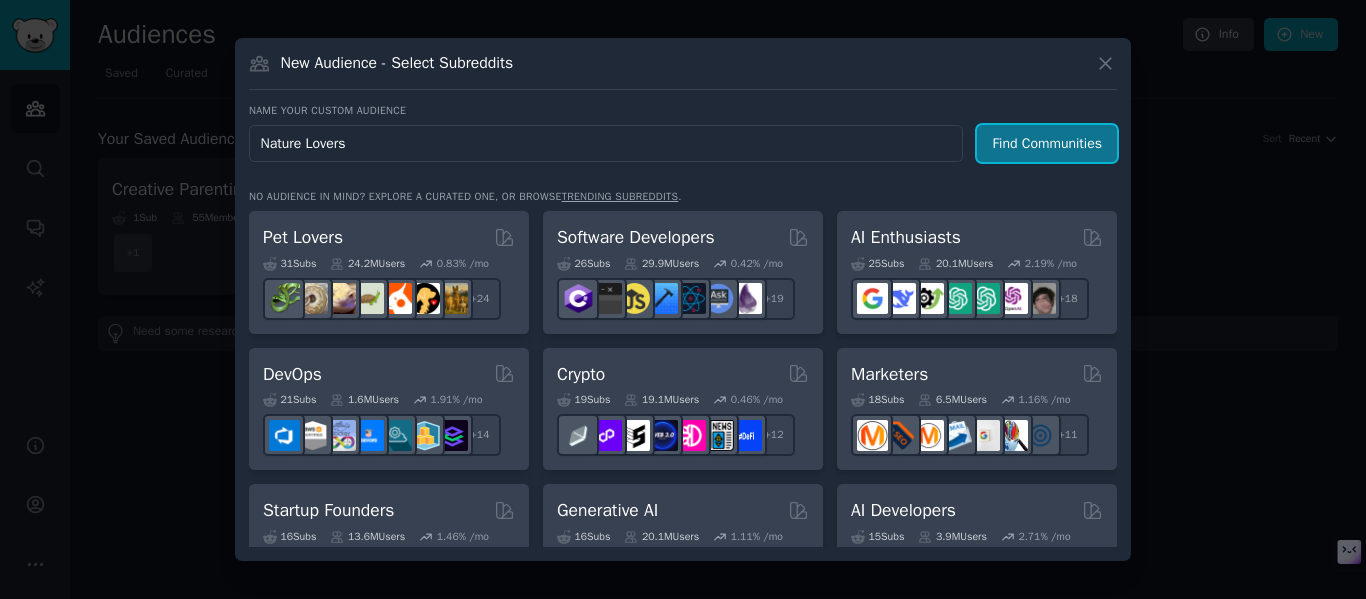 click on "Find Communities" at bounding box center [1047, 143] 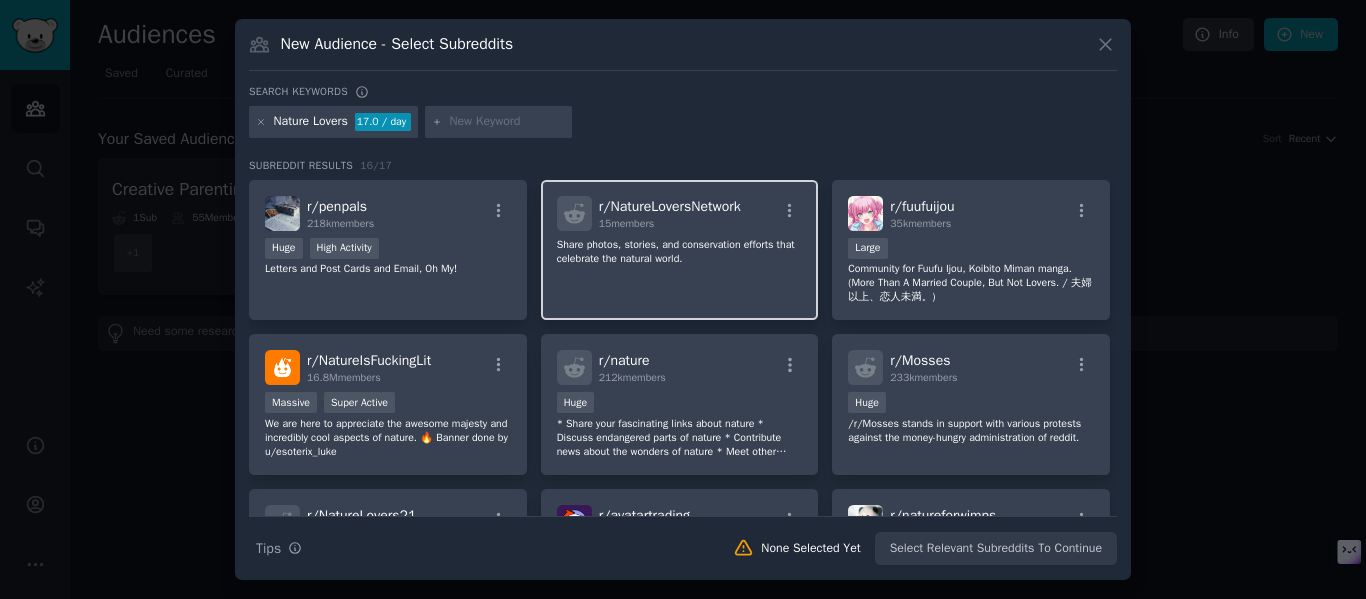 click on "r/ NatureLoversNetwork" at bounding box center (670, 206) 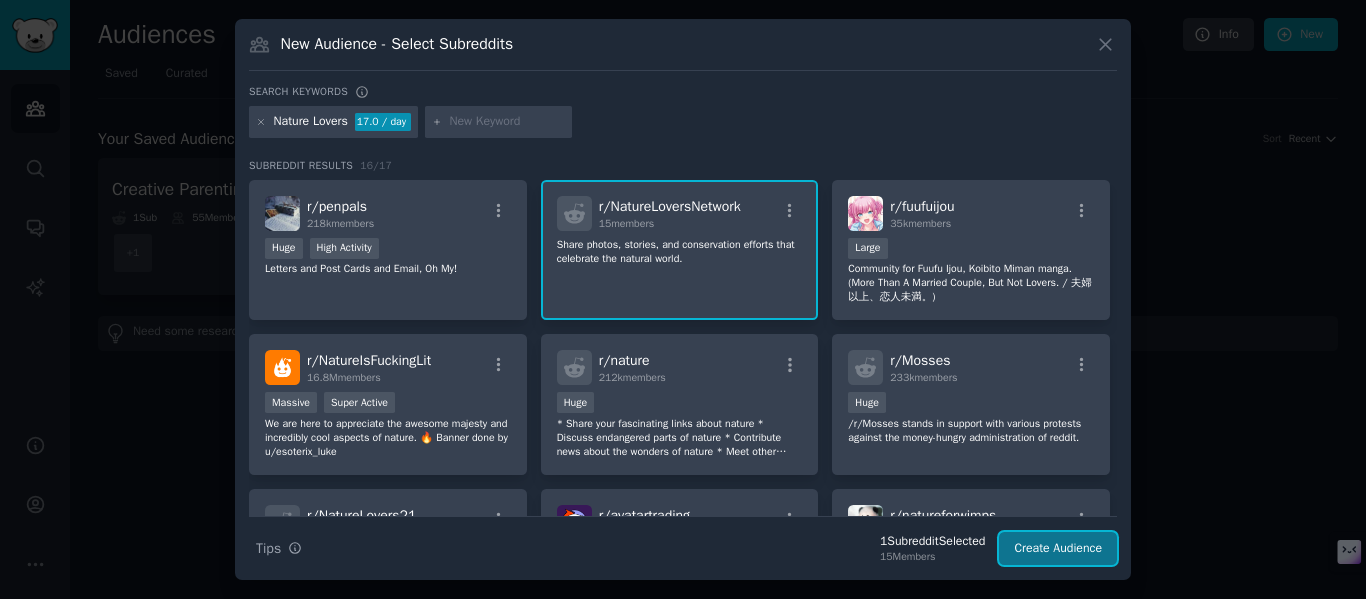 click on "Create Audience" at bounding box center [1058, 549] 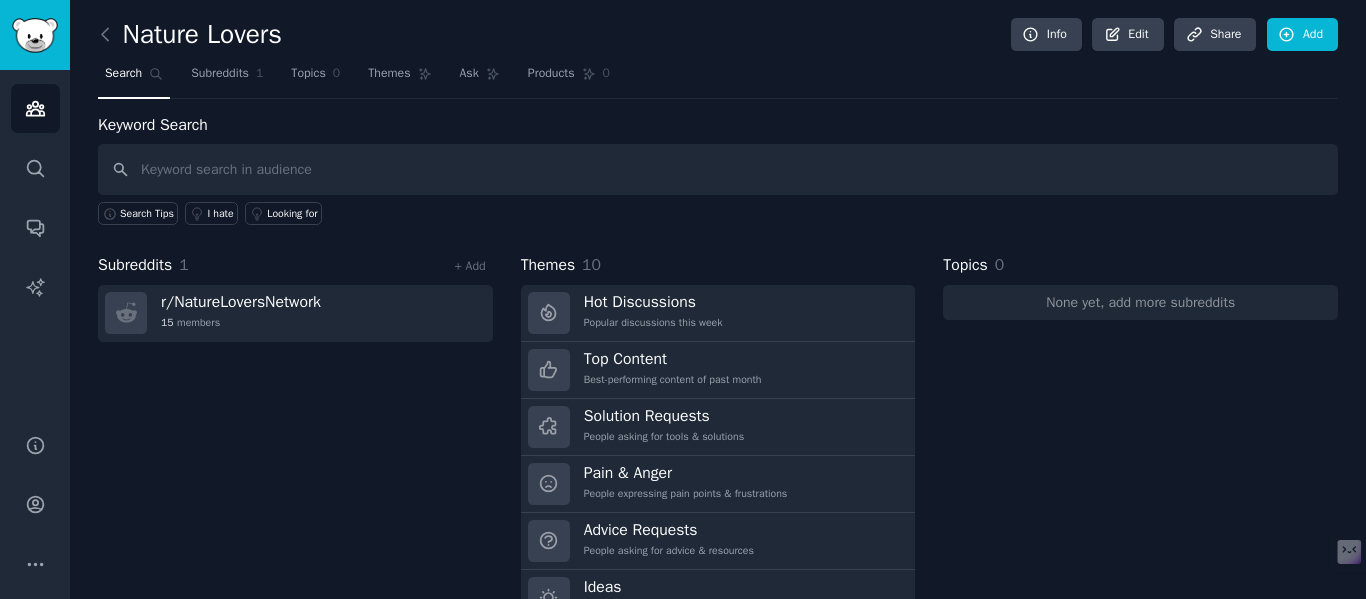click at bounding box center (718, 169) 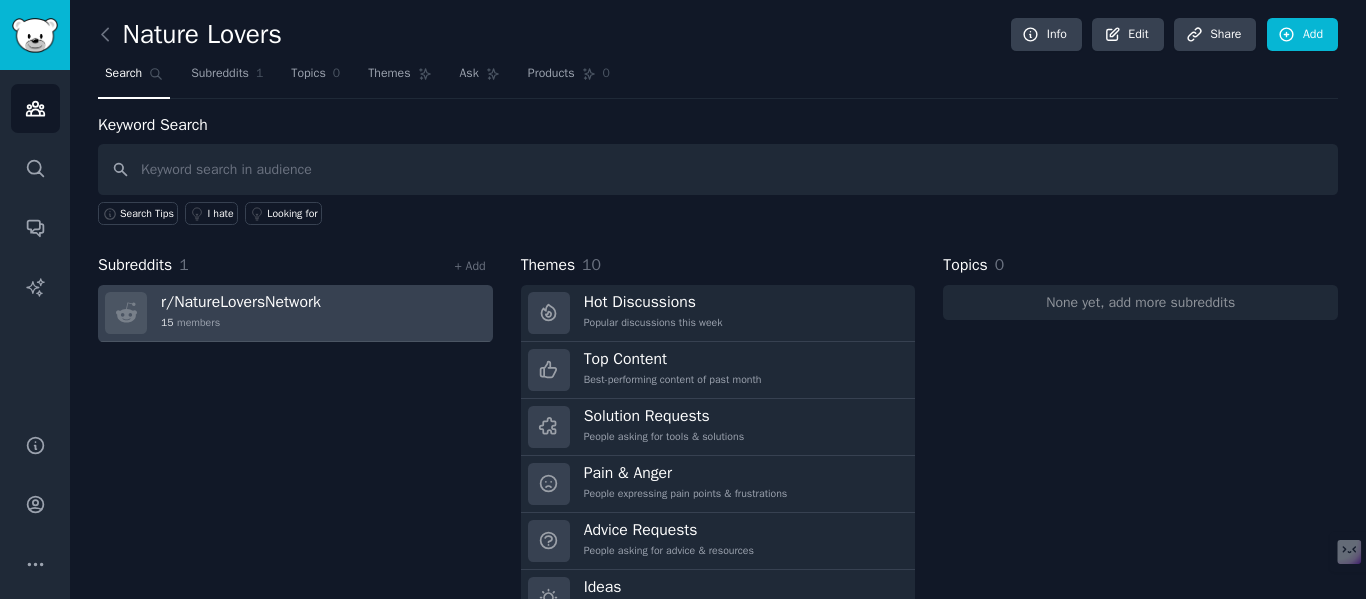 click on "r/ NatureLoversNetwork" at bounding box center [241, 302] 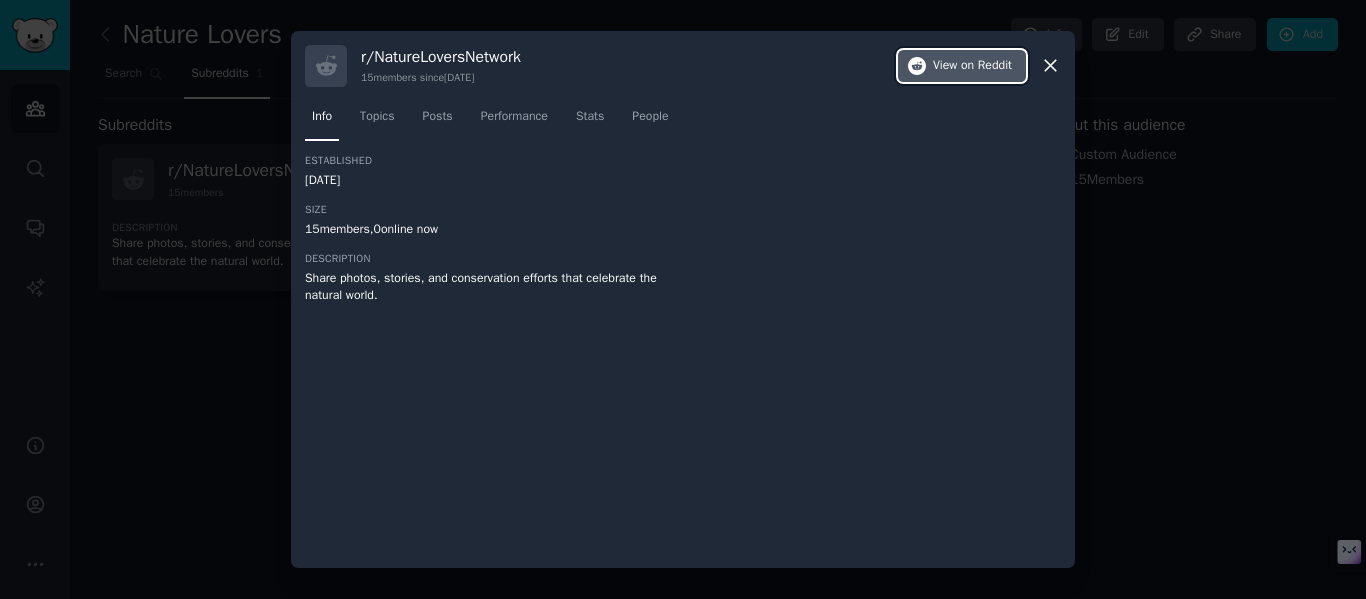 click on "on Reddit" at bounding box center [986, 66] 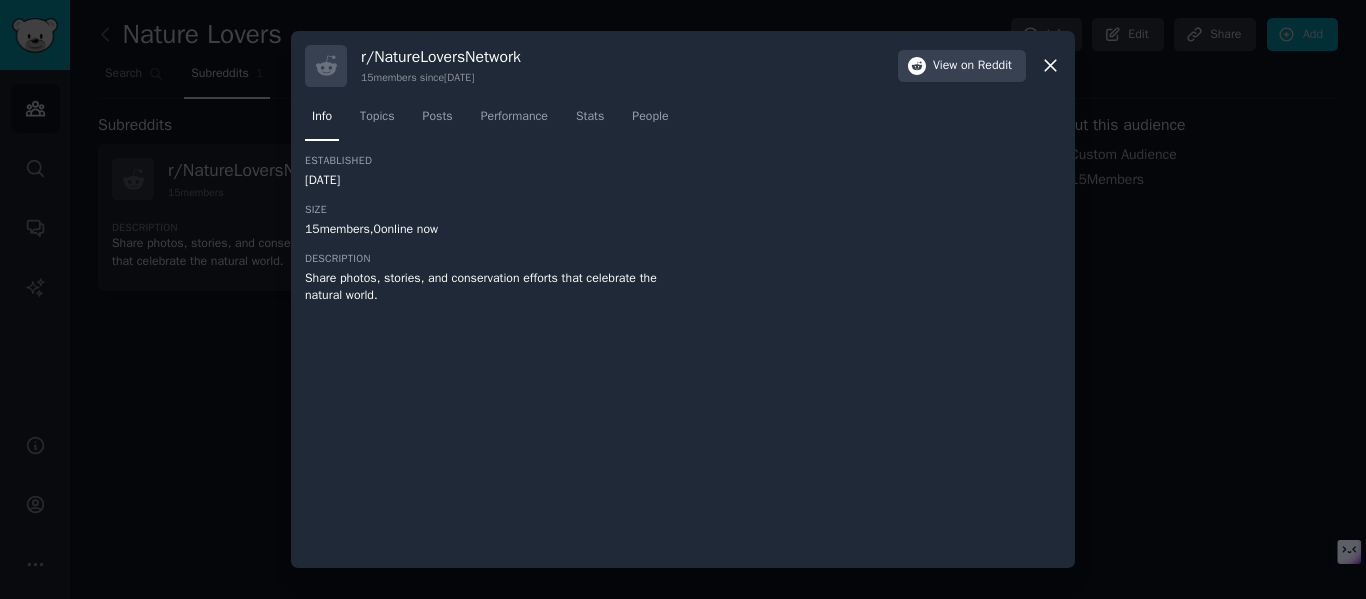 click on "r/ NatureLoversNetwork 15 members since [DATE] View on Reddit" at bounding box center [683, 66] 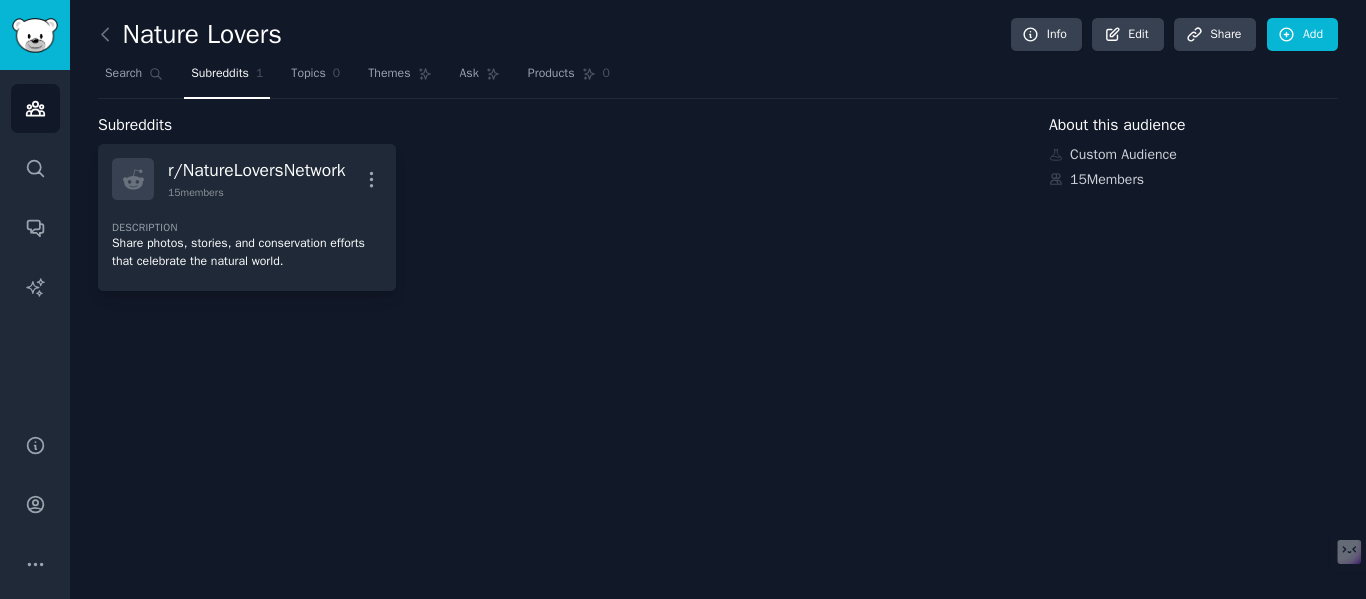 click on "r/ NatureLoversNetwork 15 members More Description Share photos, stories, and conservation efforts that celebrate the natural world." at bounding box center (559, 217) 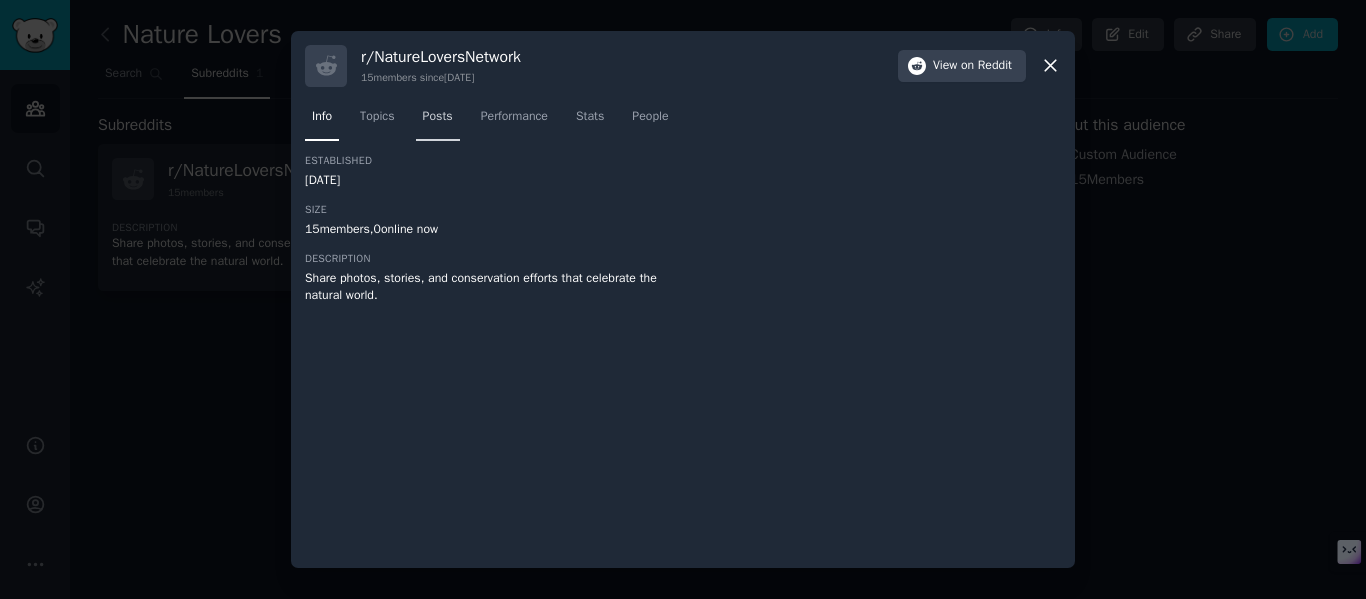 click on "Posts" at bounding box center [438, 117] 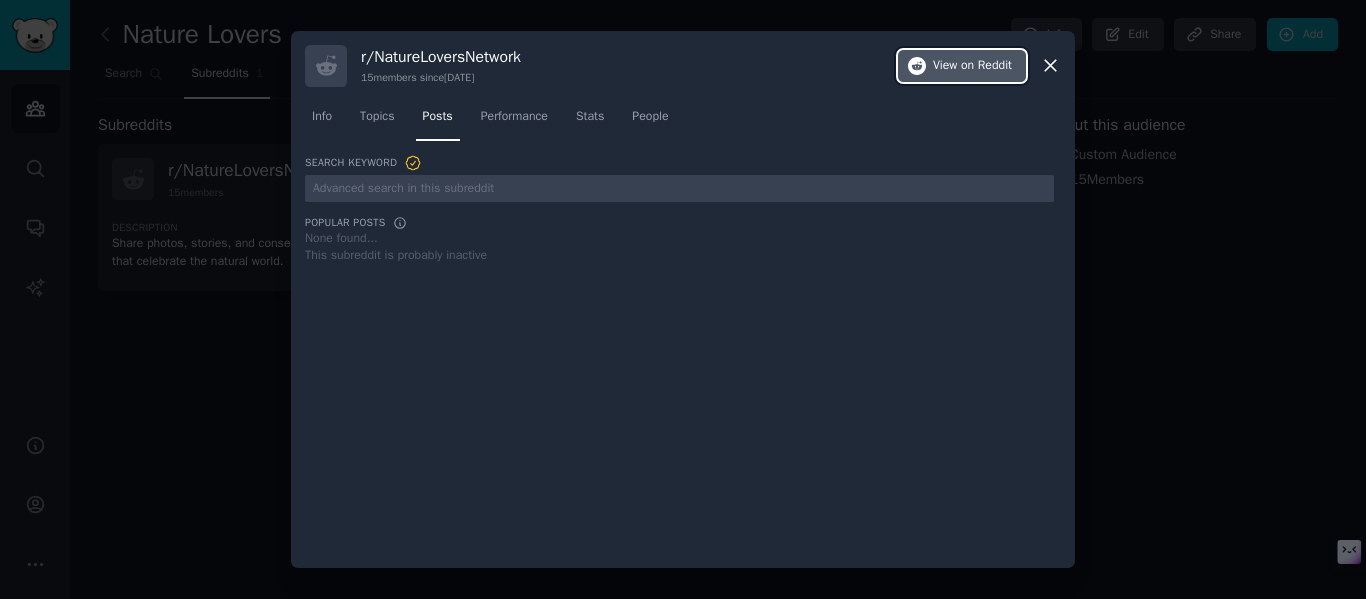 click on "on Reddit" at bounding box center [986, 66] 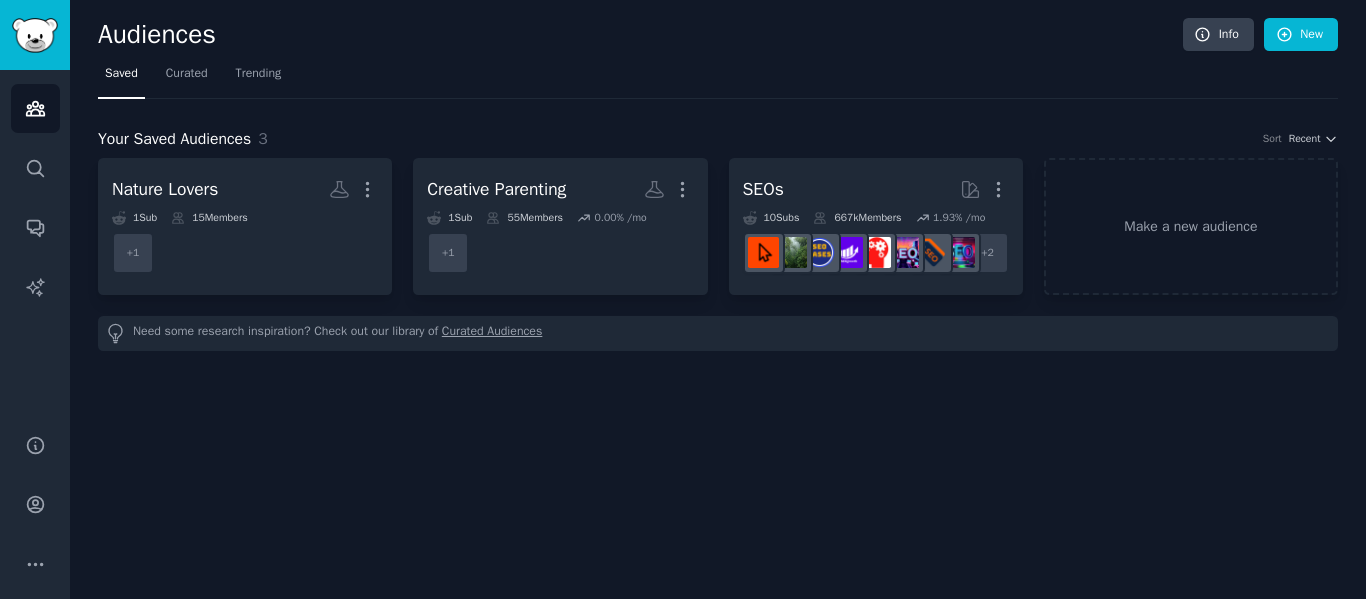 scroll, scrollTop: 0, scrollLeft: 0, axis: both 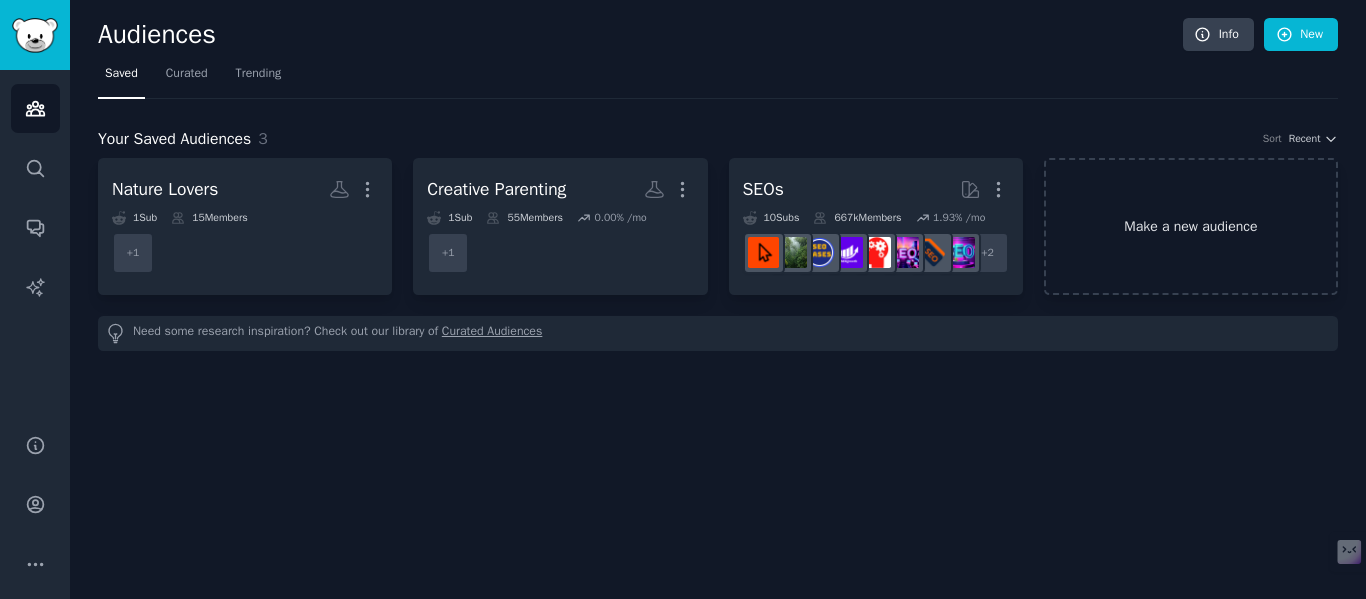 click on "Make a new audience" at bounding box center [1191, 226] 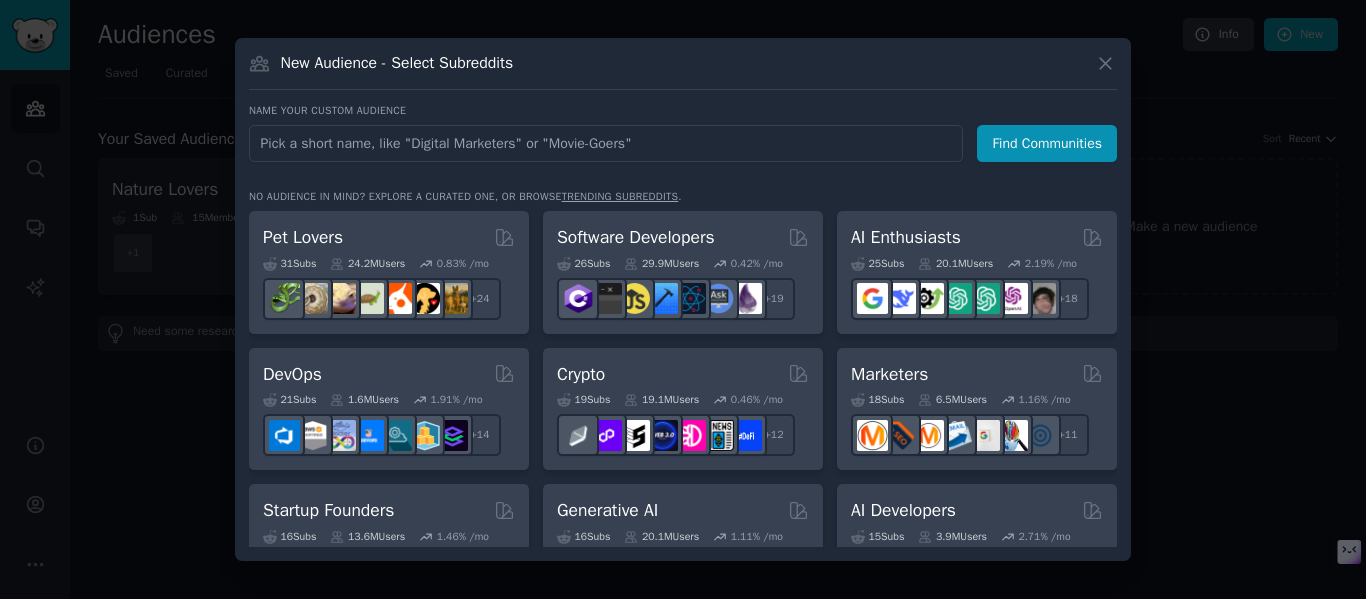 click at bounding box center (606, 143) 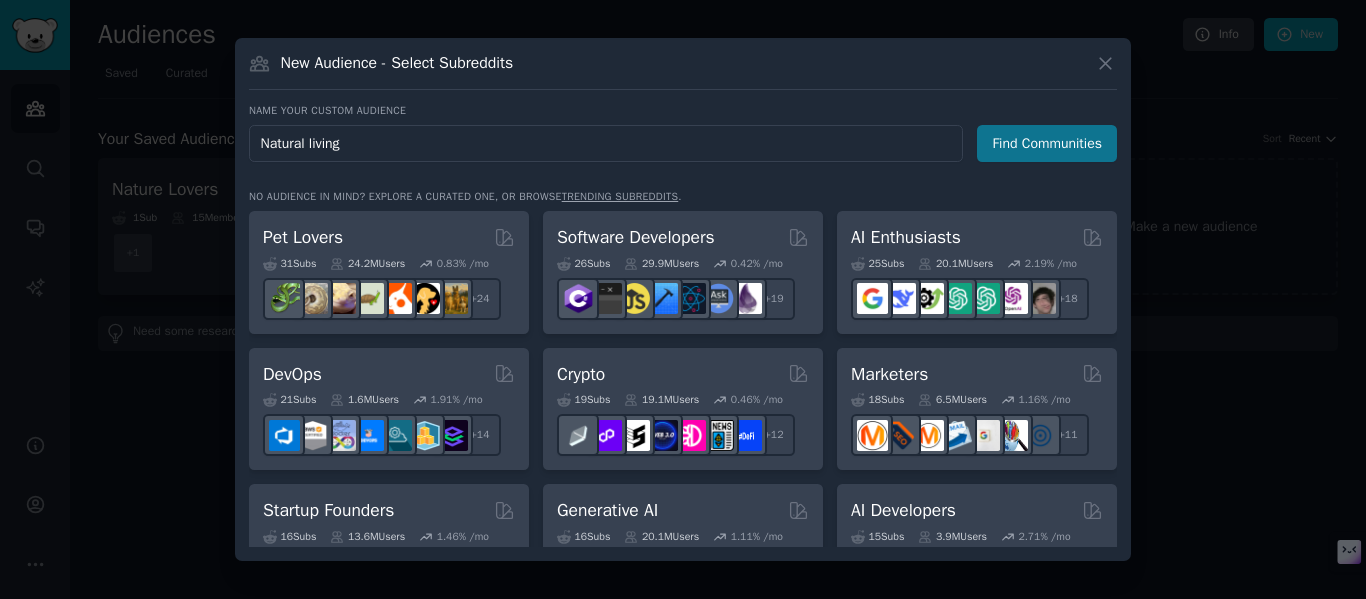 type on "Natural living" 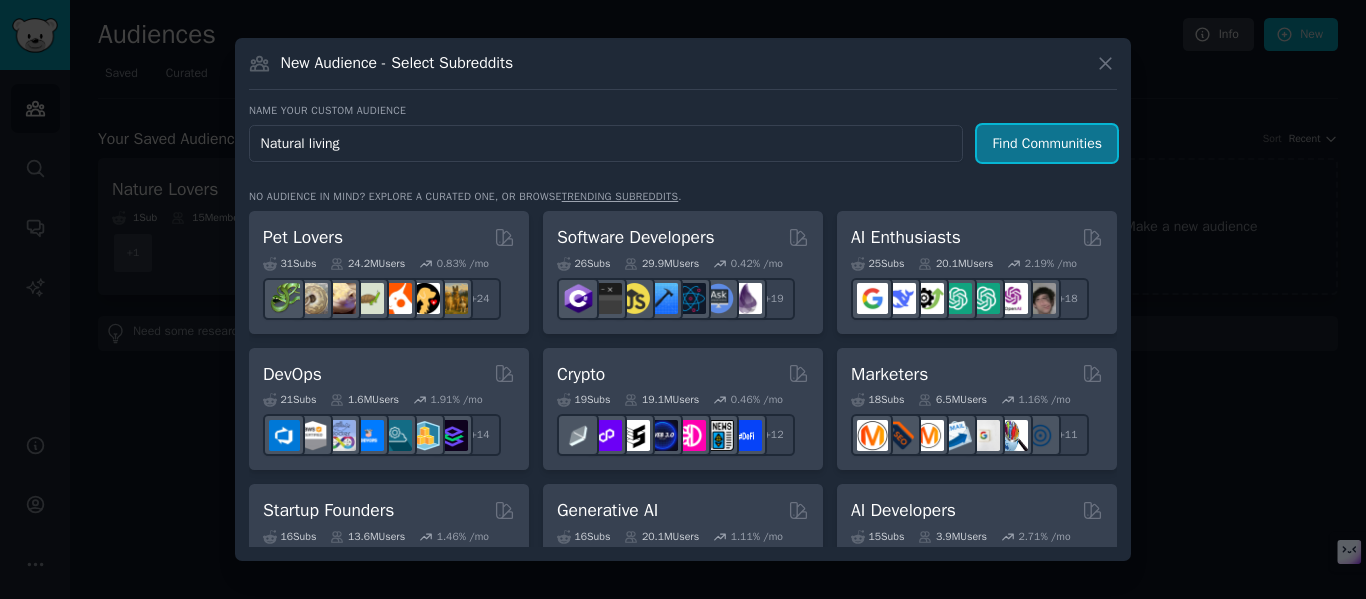 click on "Find Communities" at bounding box center [1047, 143] 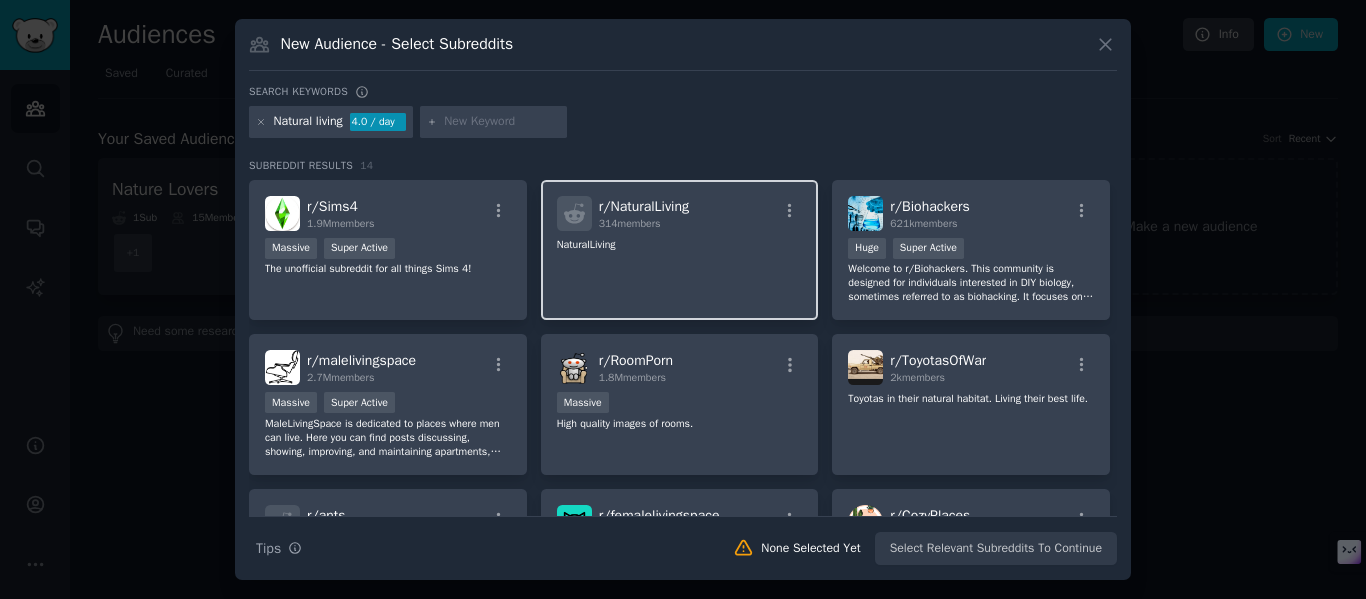 click on "314  members" at bounding box center [630, 223] 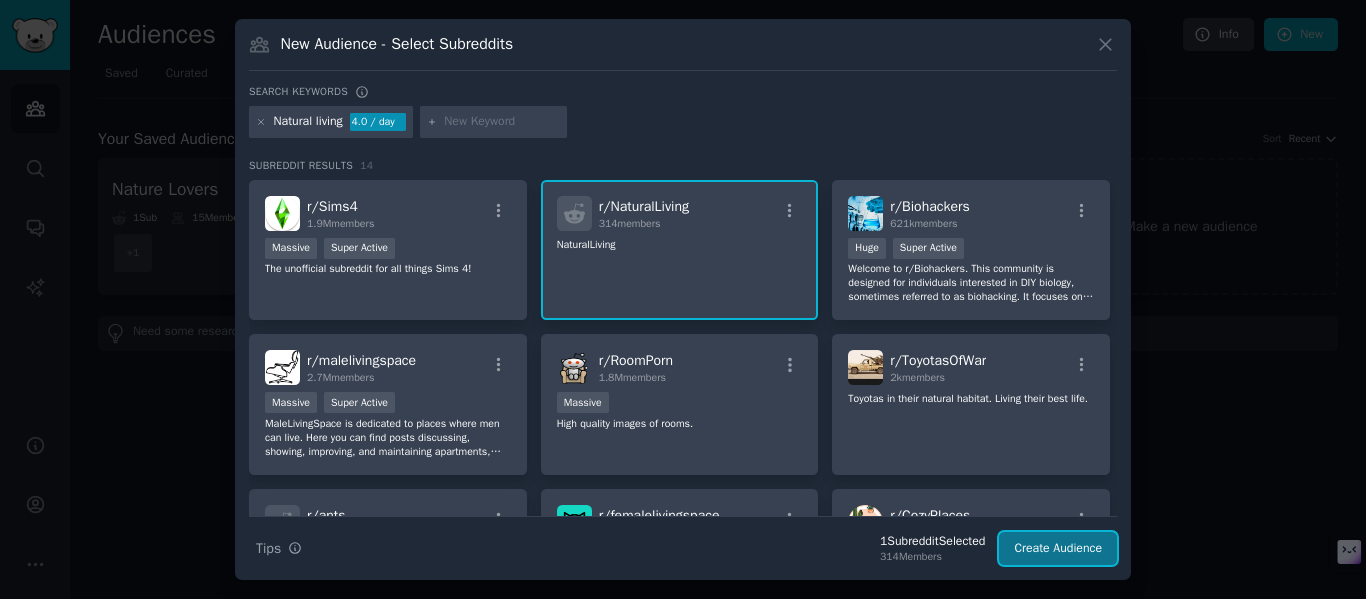 click on "Create Audience" at bounding box center (1058, 549) 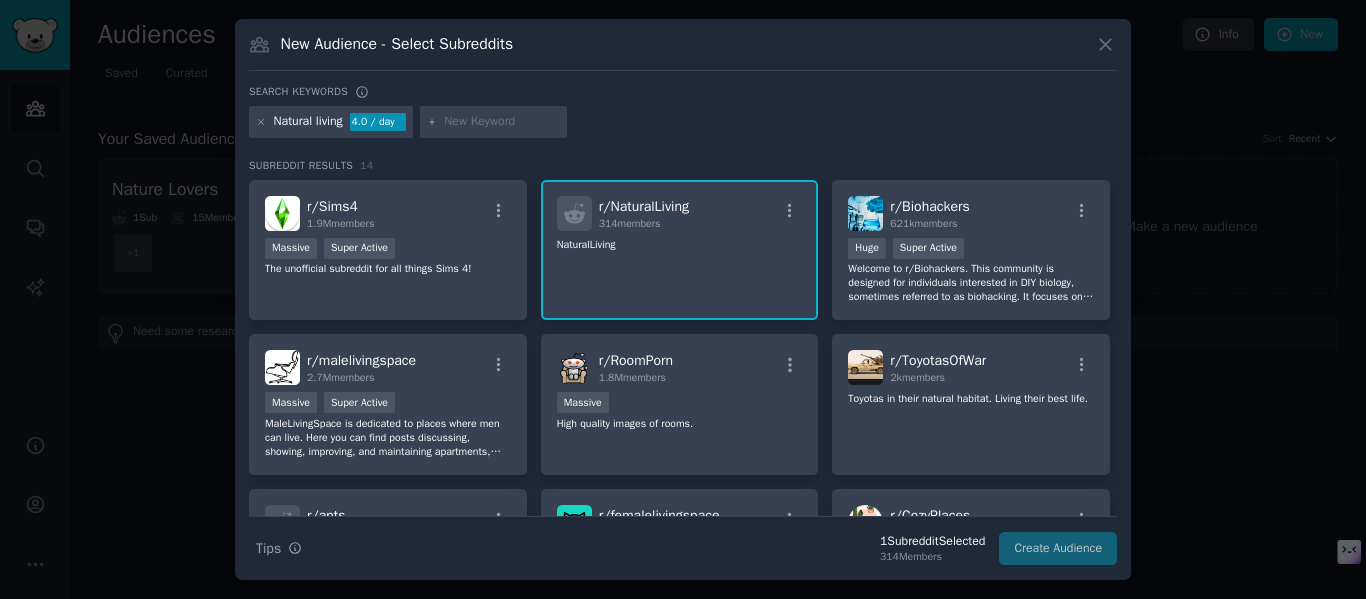 click on "Search Tips Tips 1  Subreddit  Selected 314  Members Create Audience" at bounding box center (683, 541) 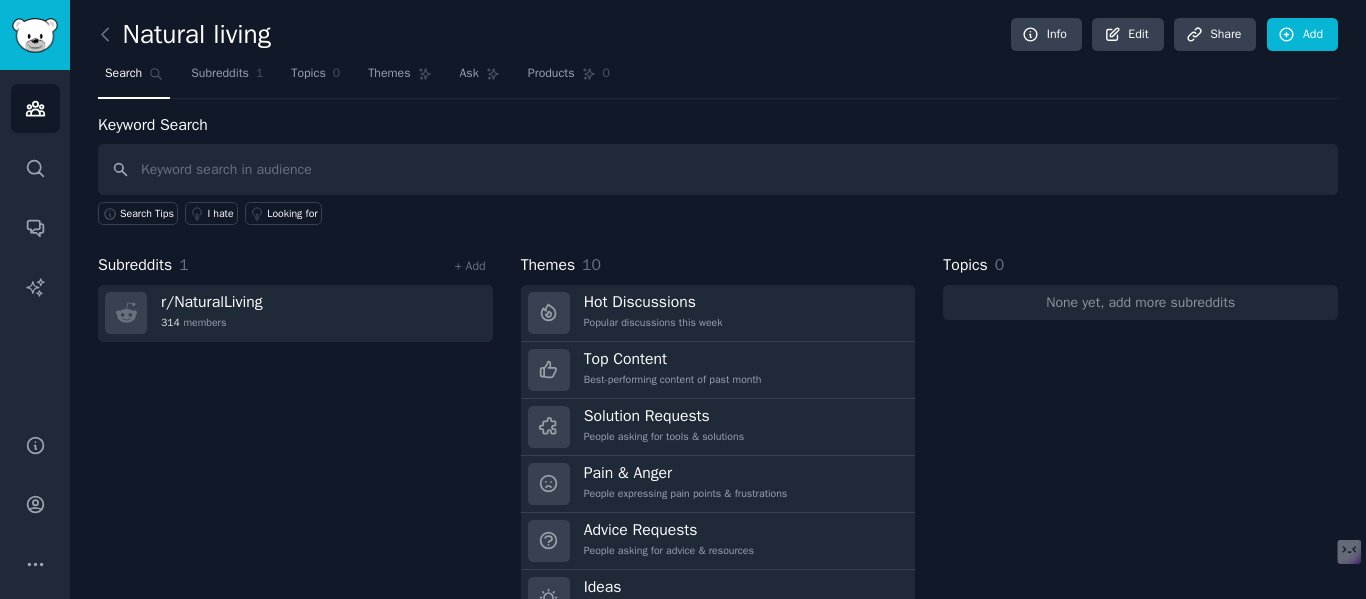 drag, startPoint x: 1359, startPoint y: 450, endPoint x: 1361, endPoint y: 474, distance: 24.083189 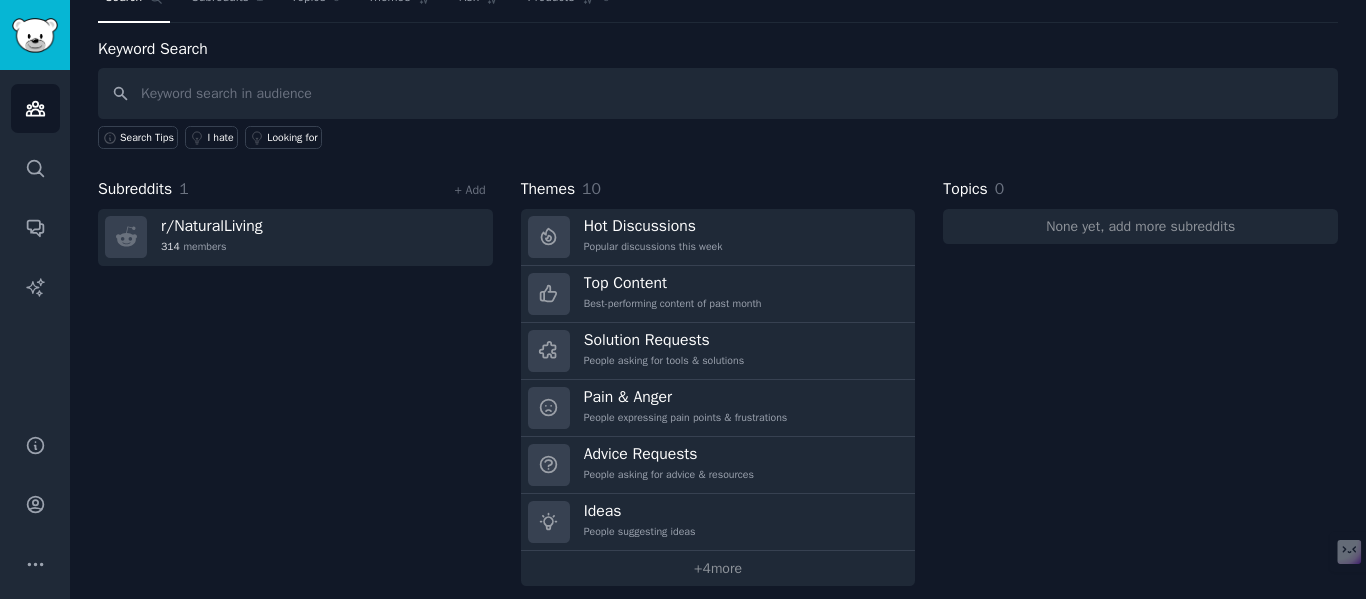 scroll, scrollTop: 91, scrollLeft: 0, axis: vertical 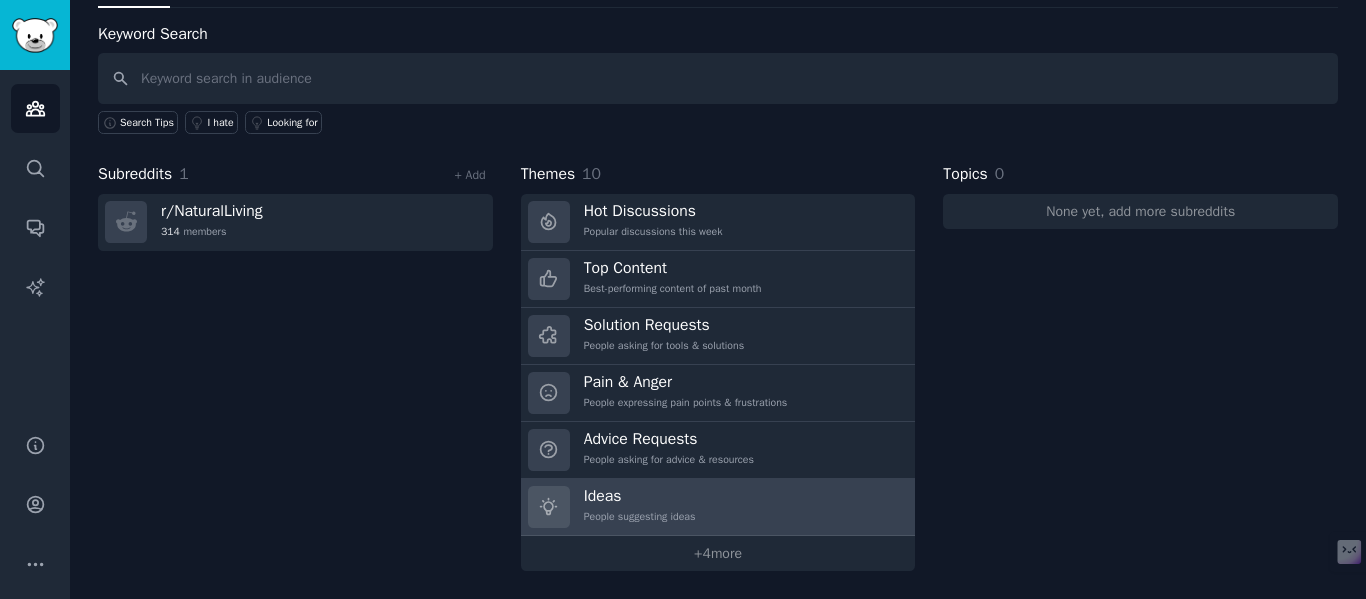 click on "Ideas" at bounding box center [640, 496] 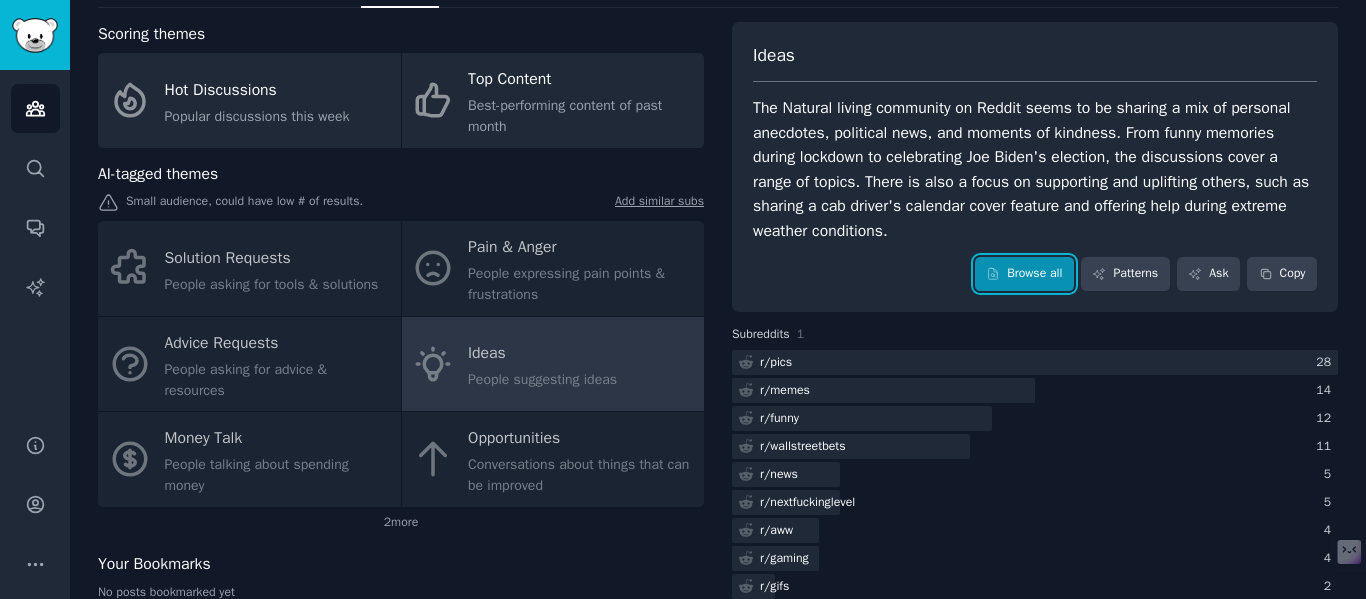 click on "Browse all" at bounding box center [1024, 274] 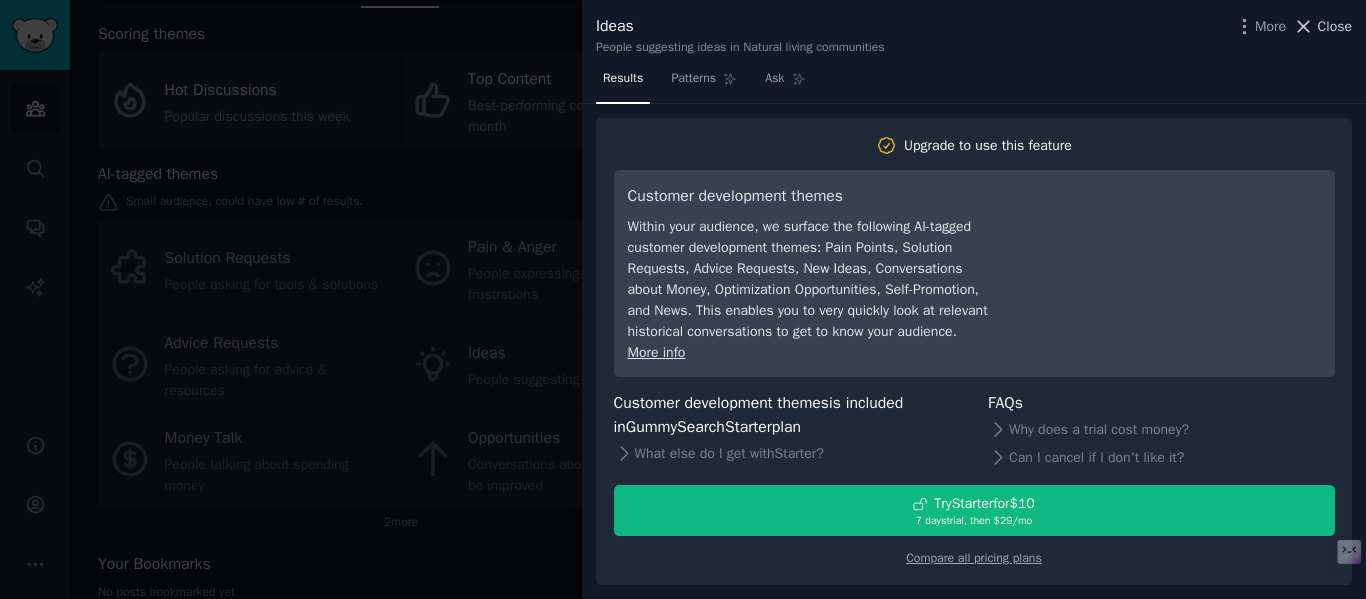 click 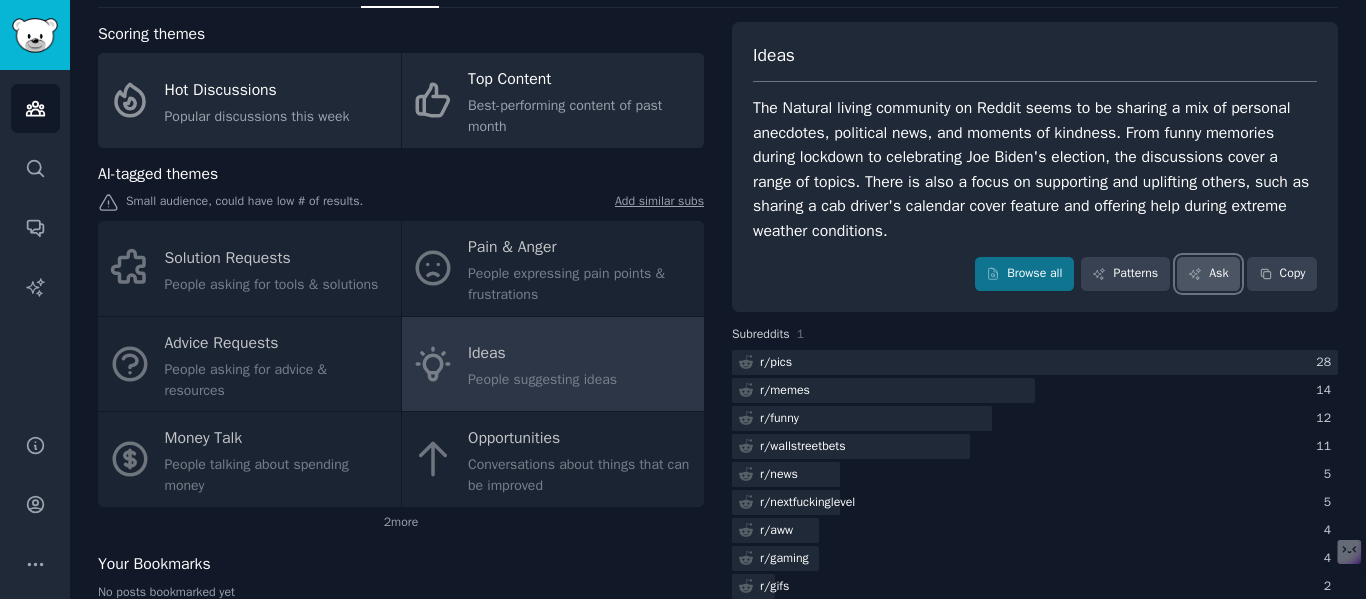 click on "Ask" at bounding box center [1208, 274] 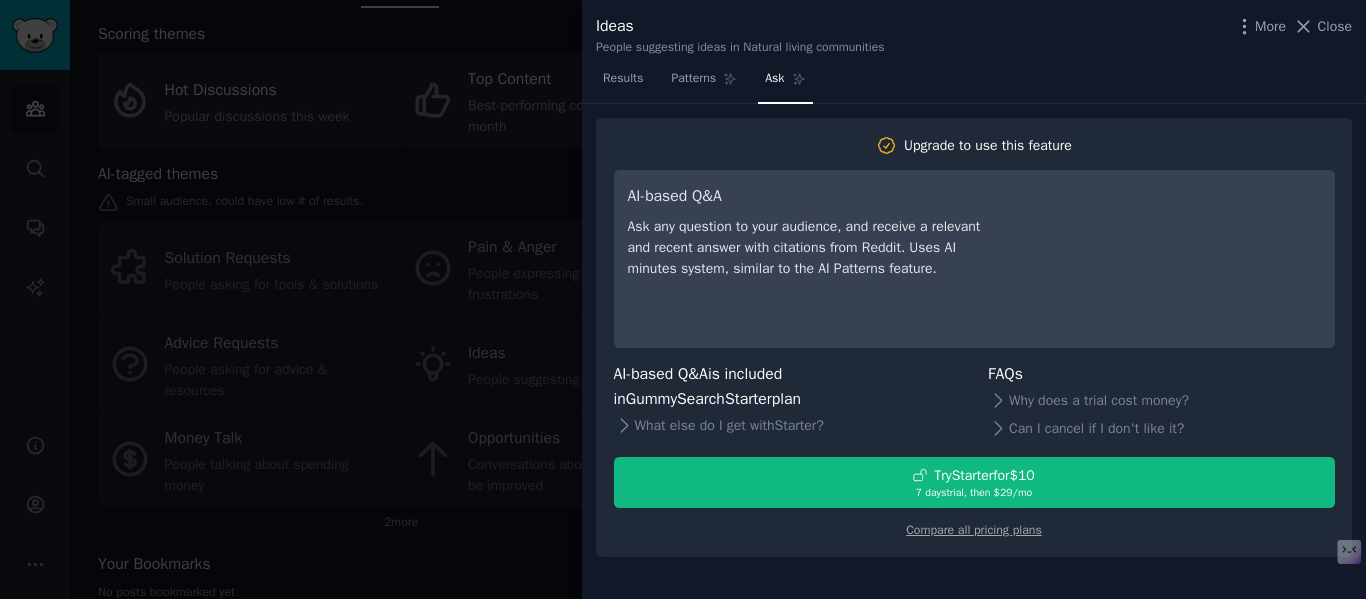 click at bounding box center (683, 299) 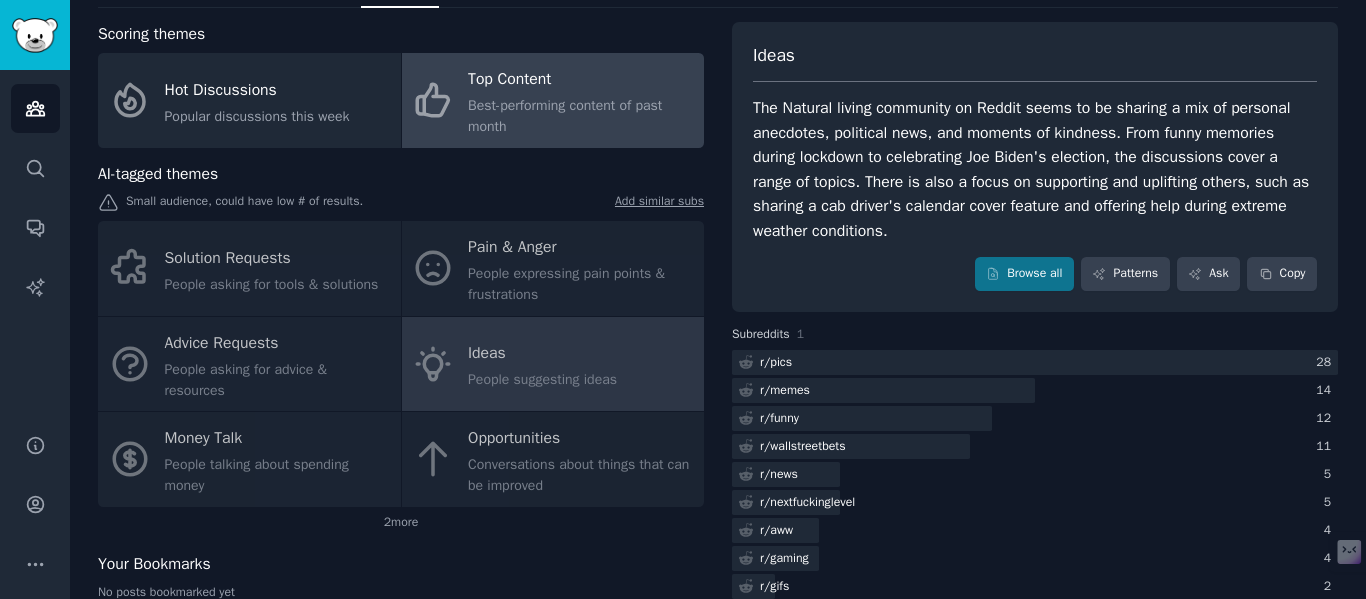 click on "Best-performing content of past month" 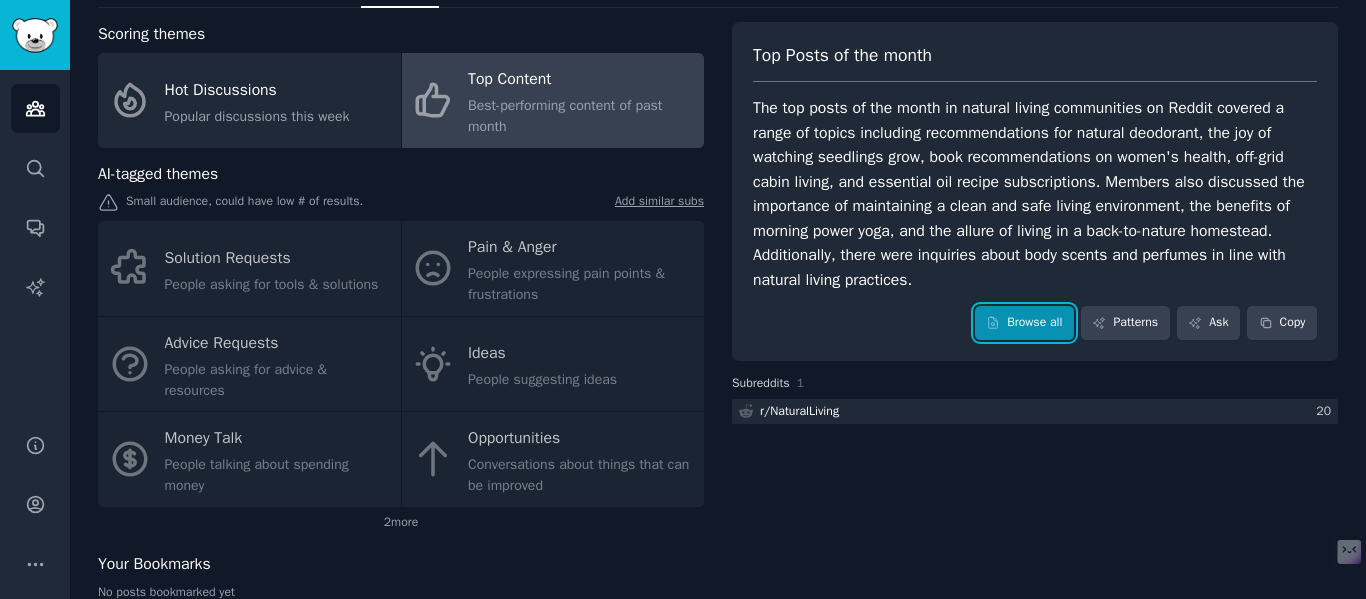 click on "Browse all" at bounding box center [1024, 323] 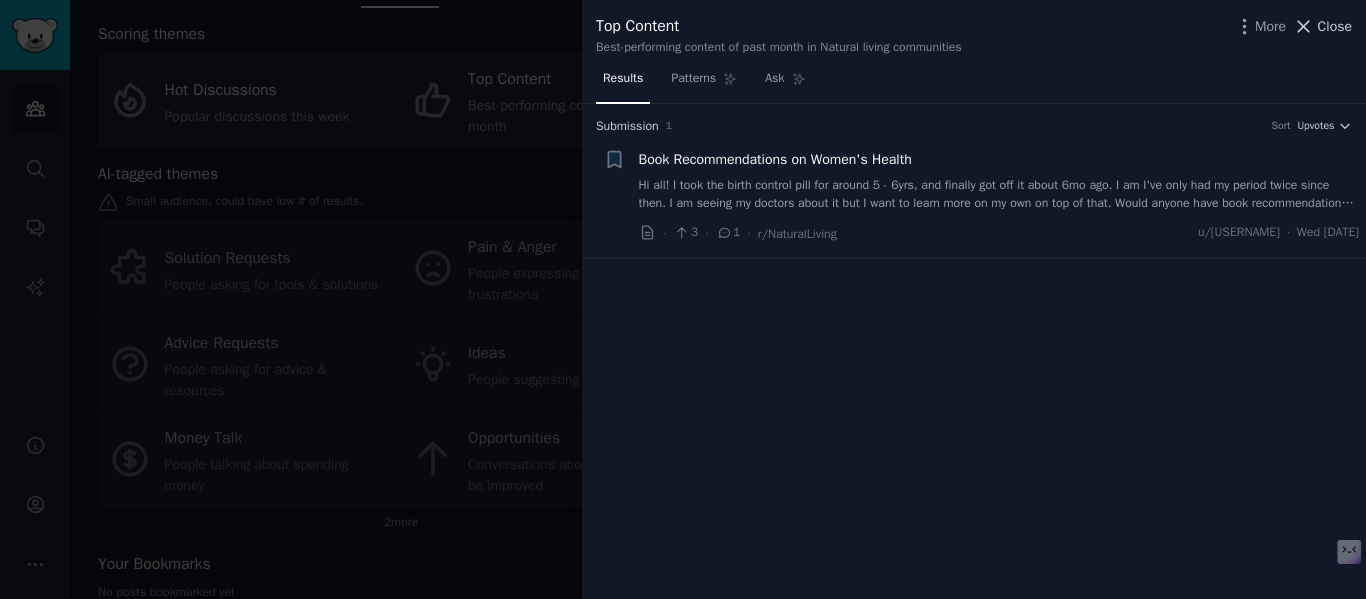 click 